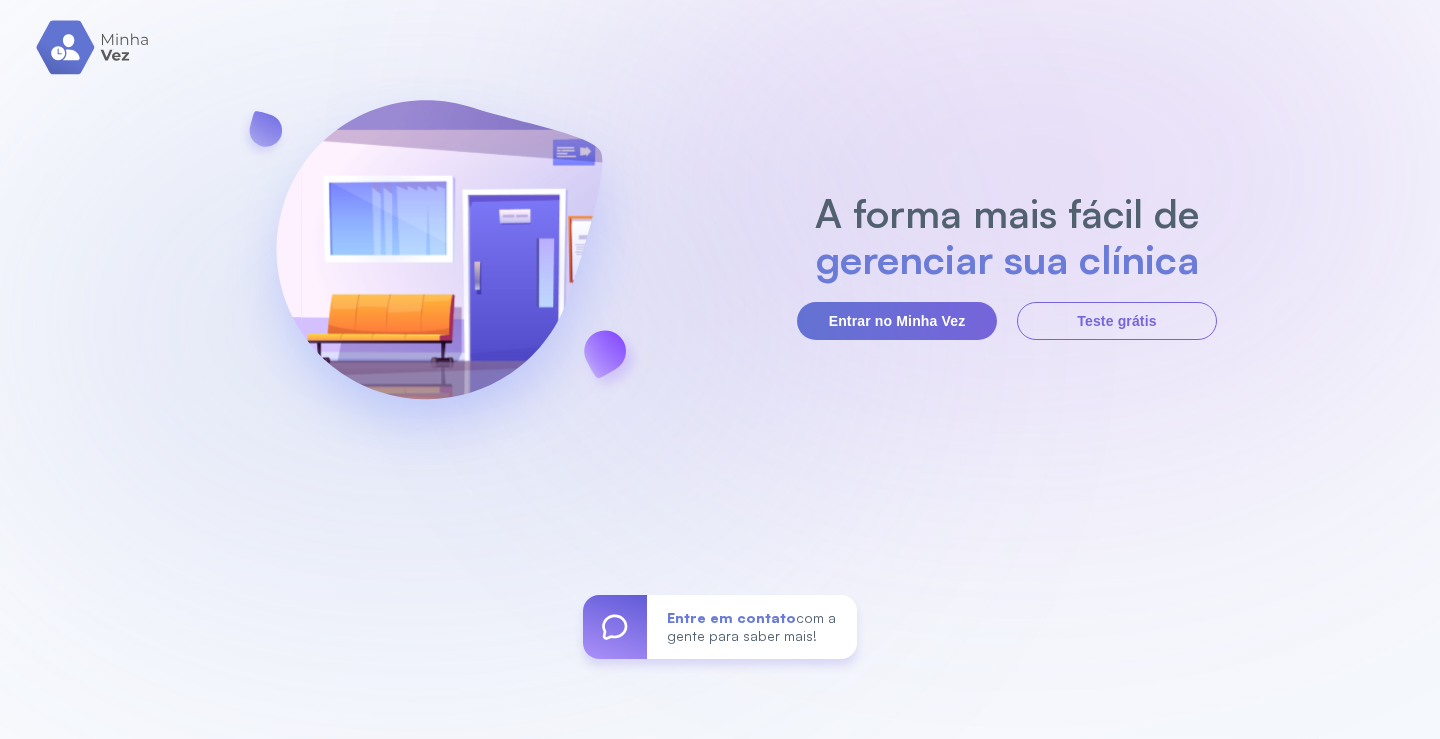 scroll, scrollTop: 0, scrollLeft: 0, axis: both 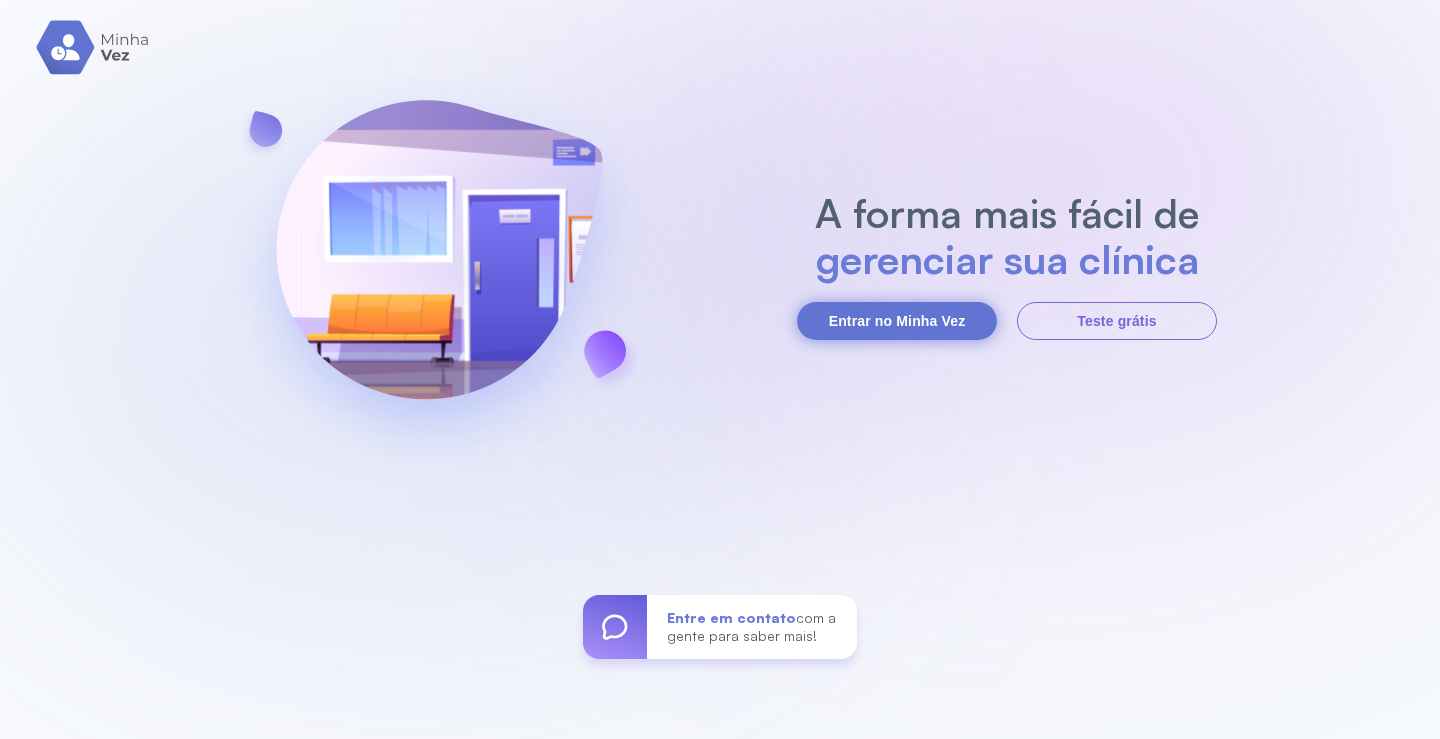 click on "Entrar no Minha Vez" at bounding box center (897, 321) 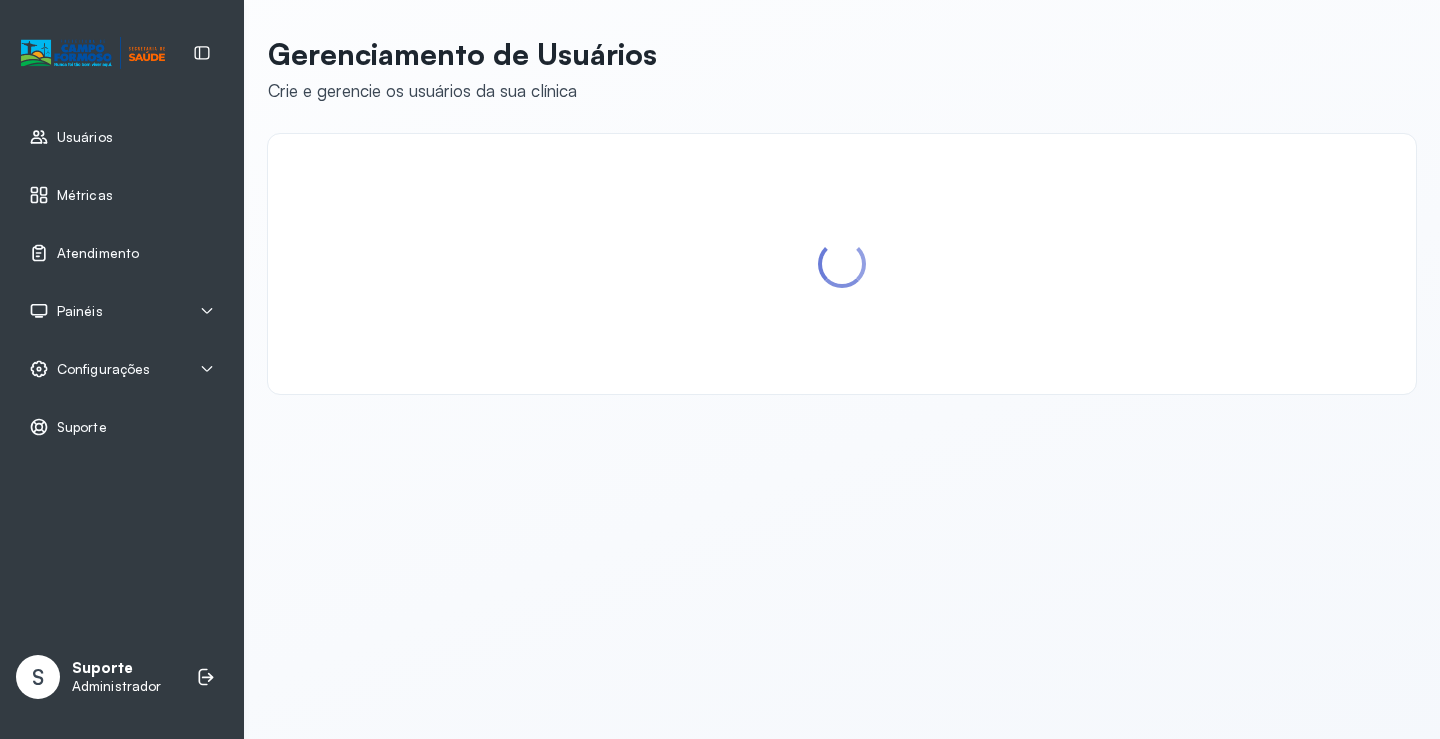 scroll, scrollTop: 0, scrollLeft: 0, axis: both 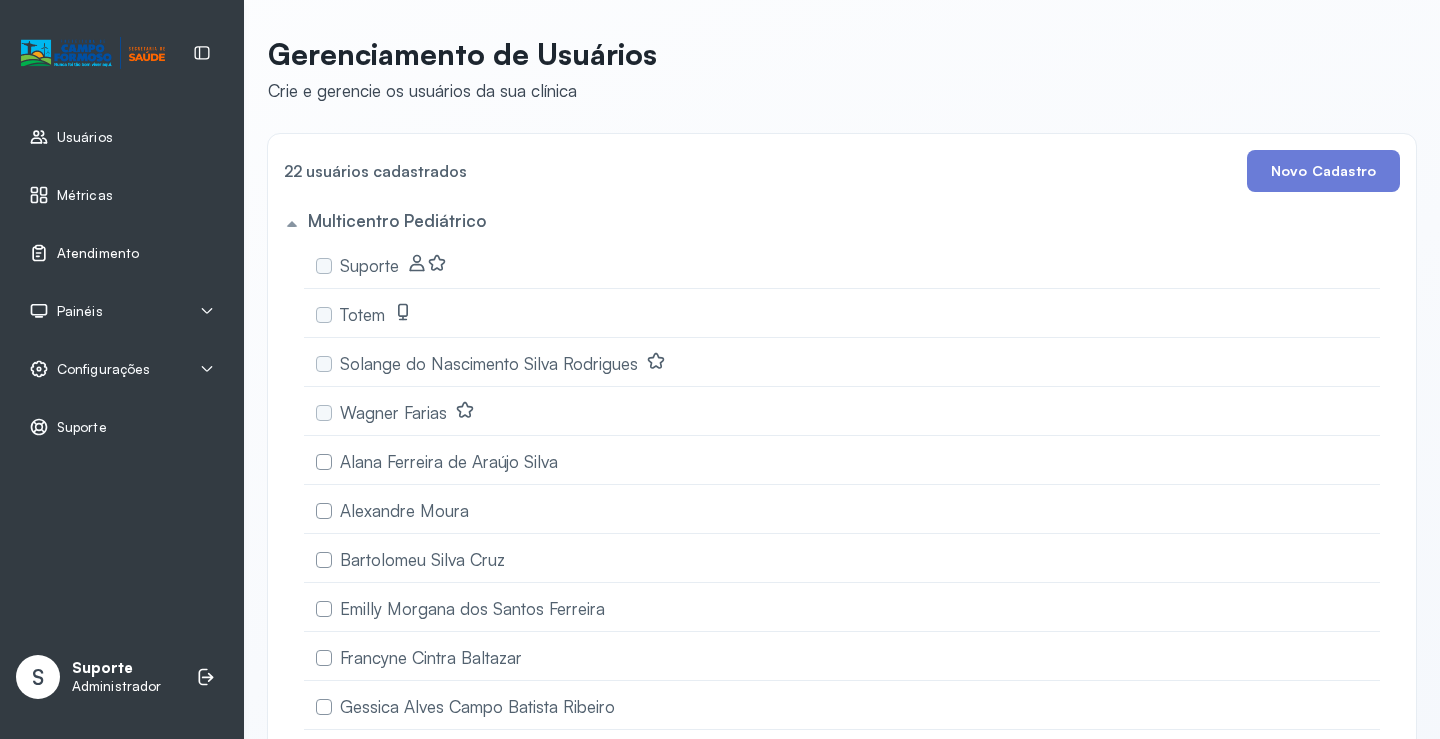 click on "Atendimento" at bounding box center [98, 253] 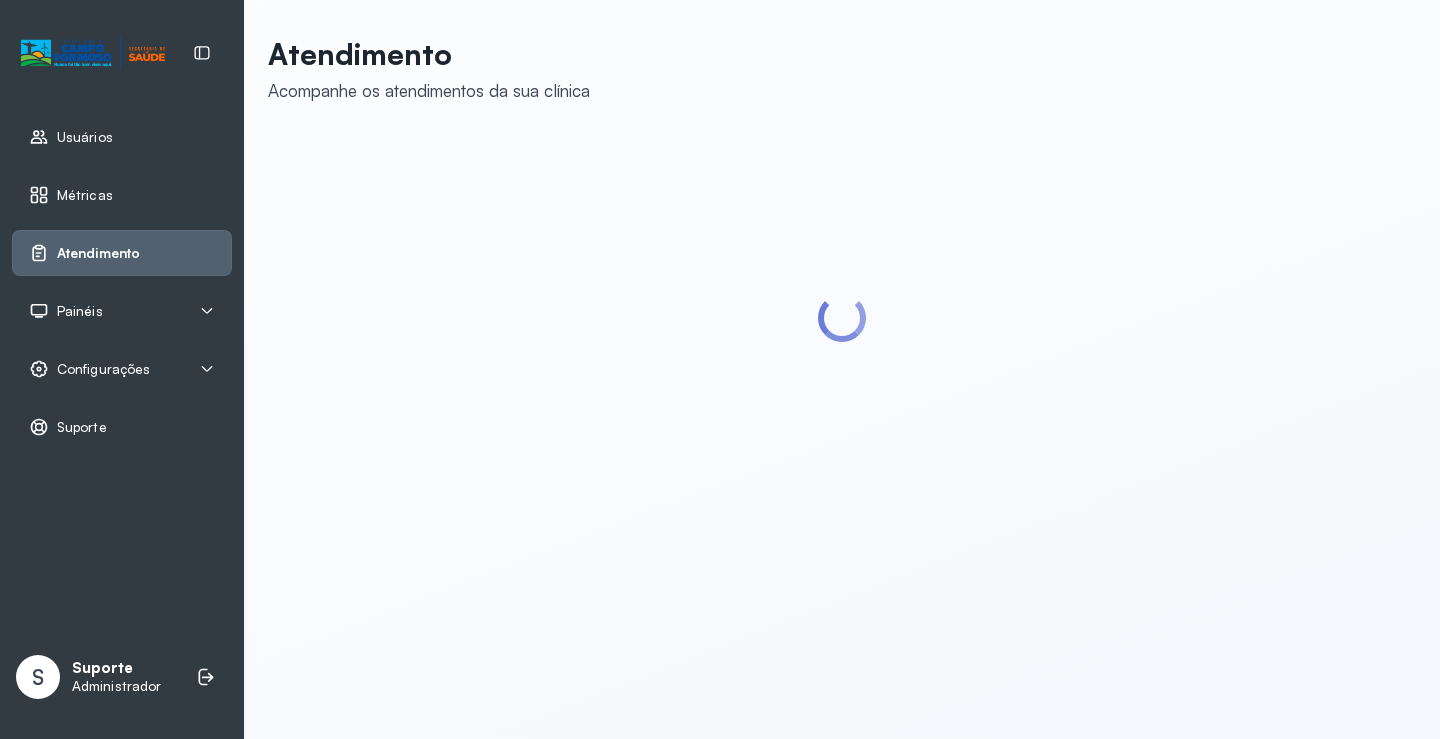 click 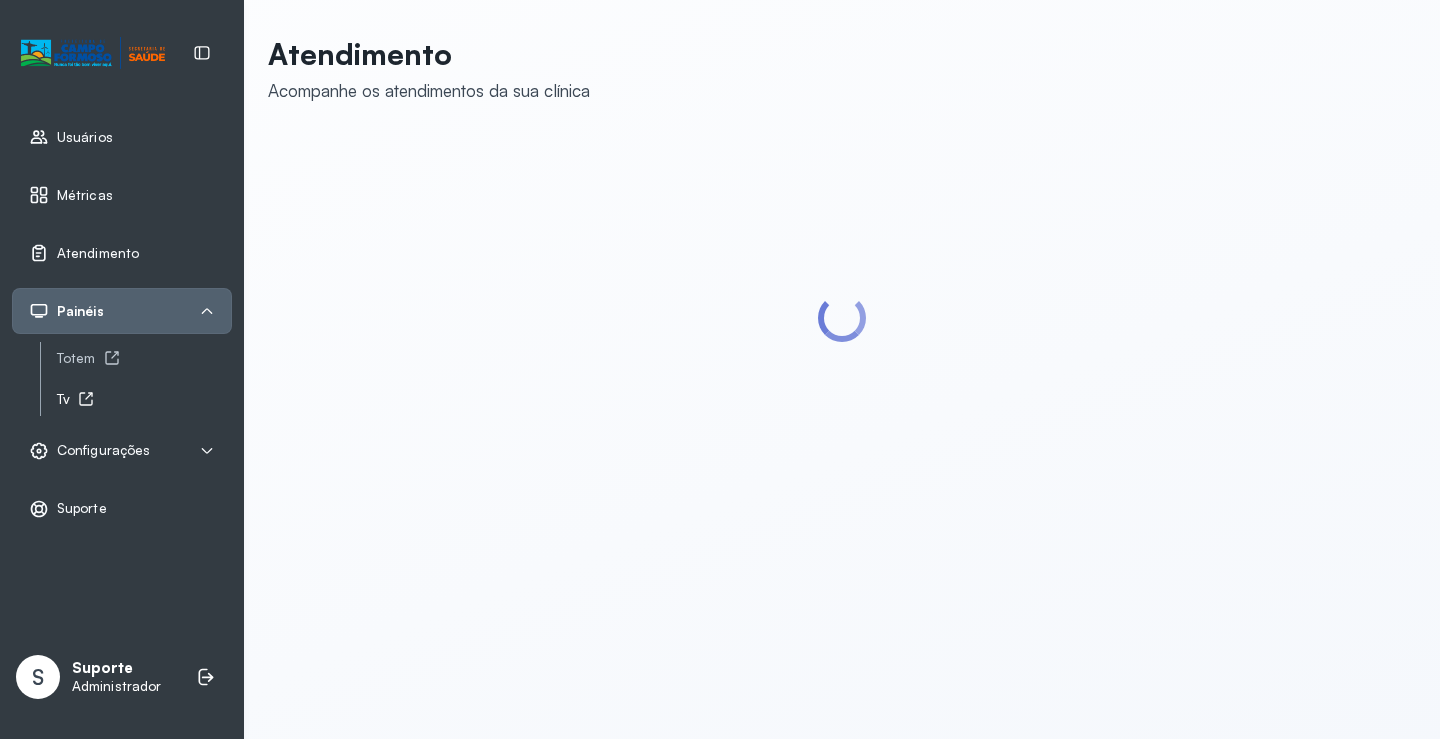 click on "Tv" at bounding box center (144, 399) 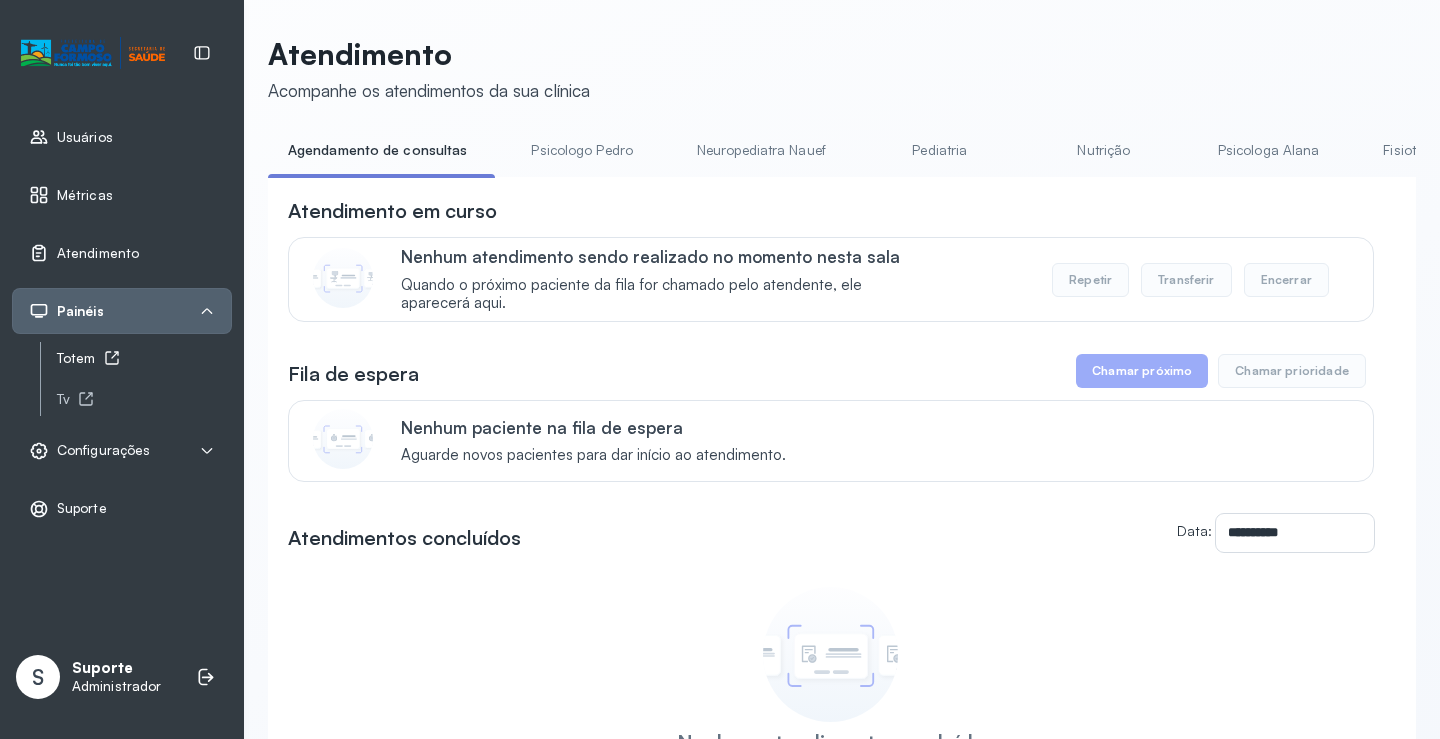 click on "Totem" at bounding box center (144, 358) 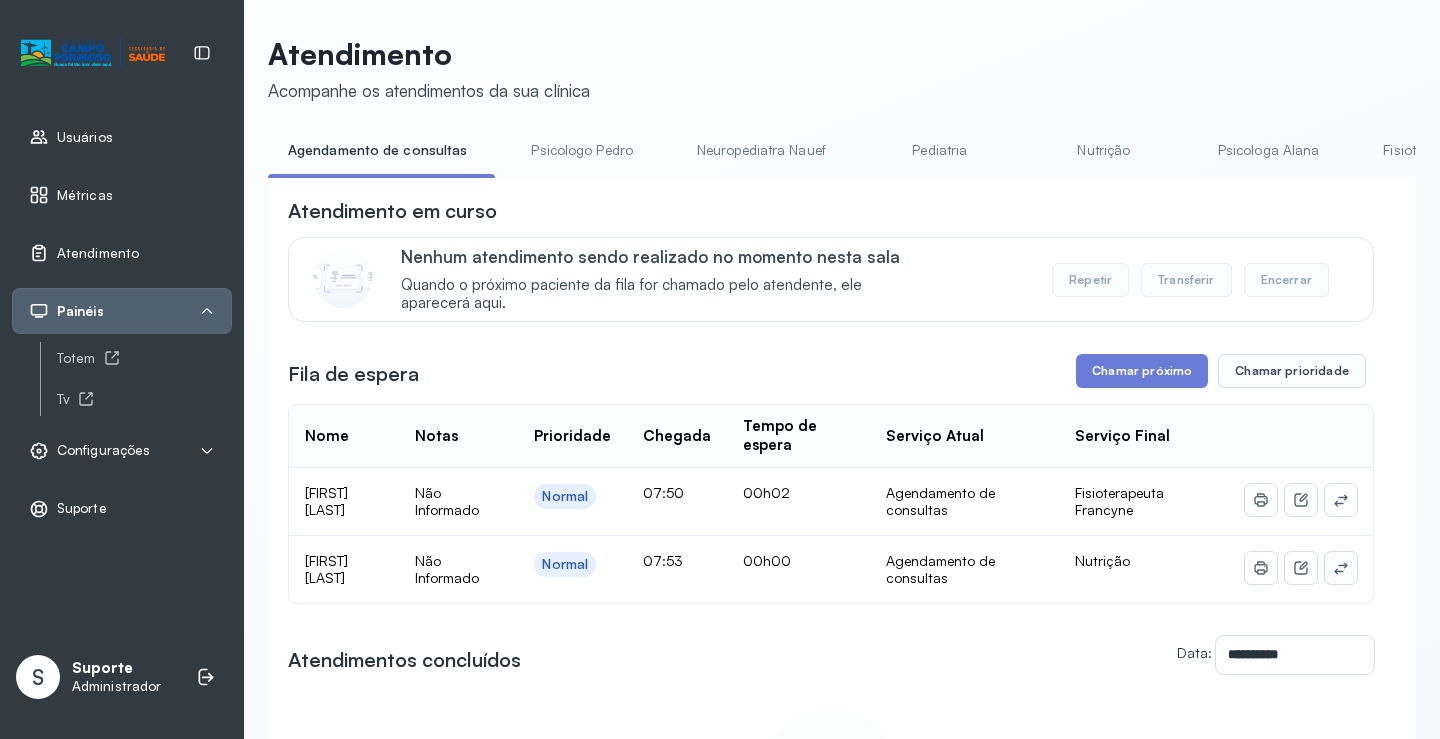 click 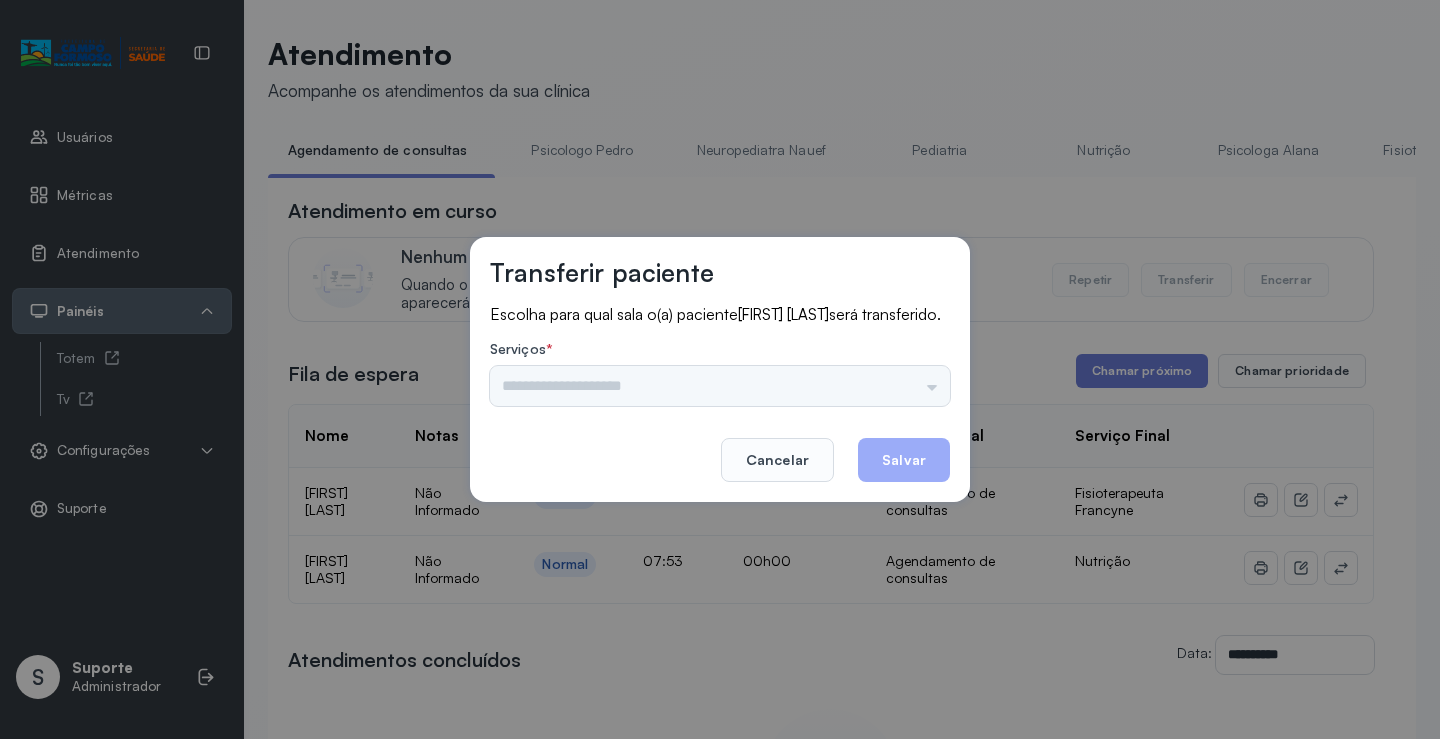 drag, startPoint x: 903, startPoint y: 419, endPoint x: 921, endPoint y: 408, distance: 21.095022 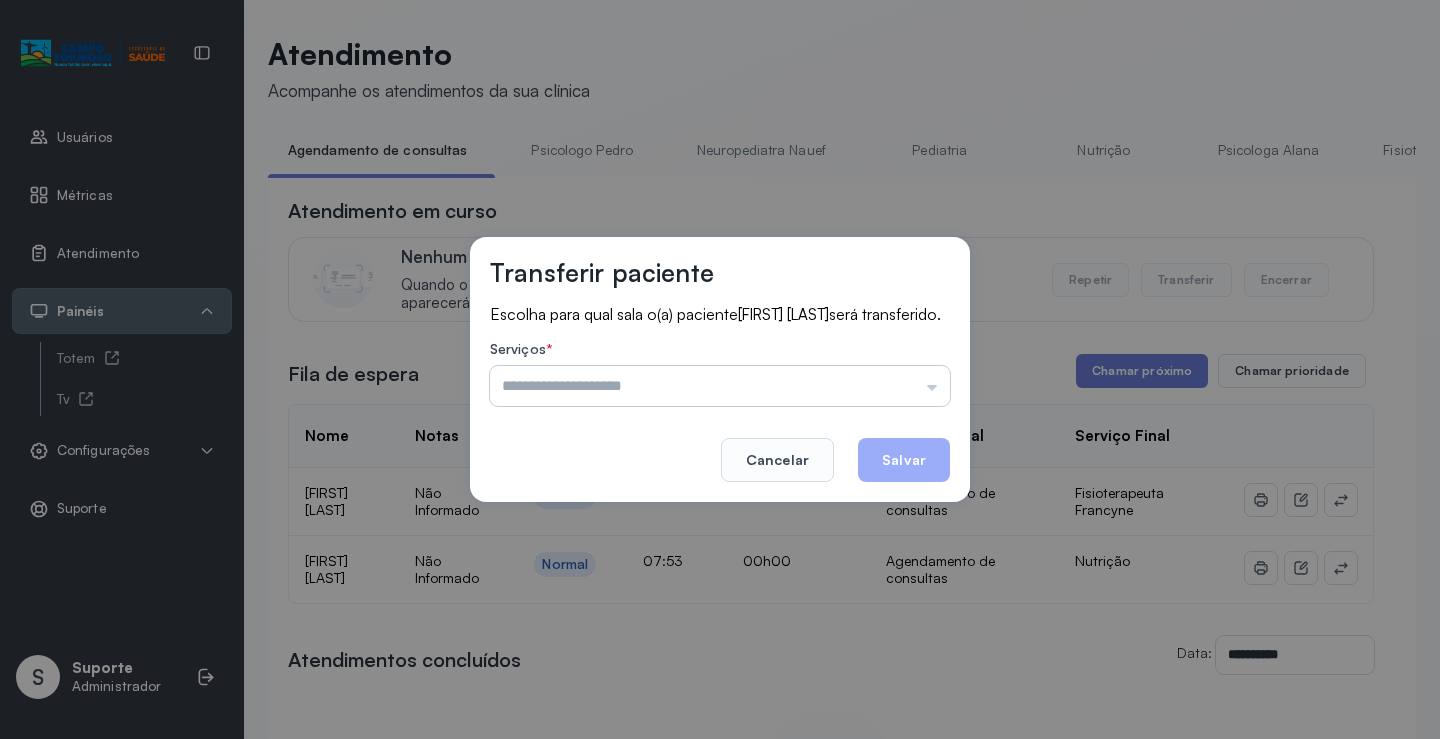 click at bounding box center [720, 386] 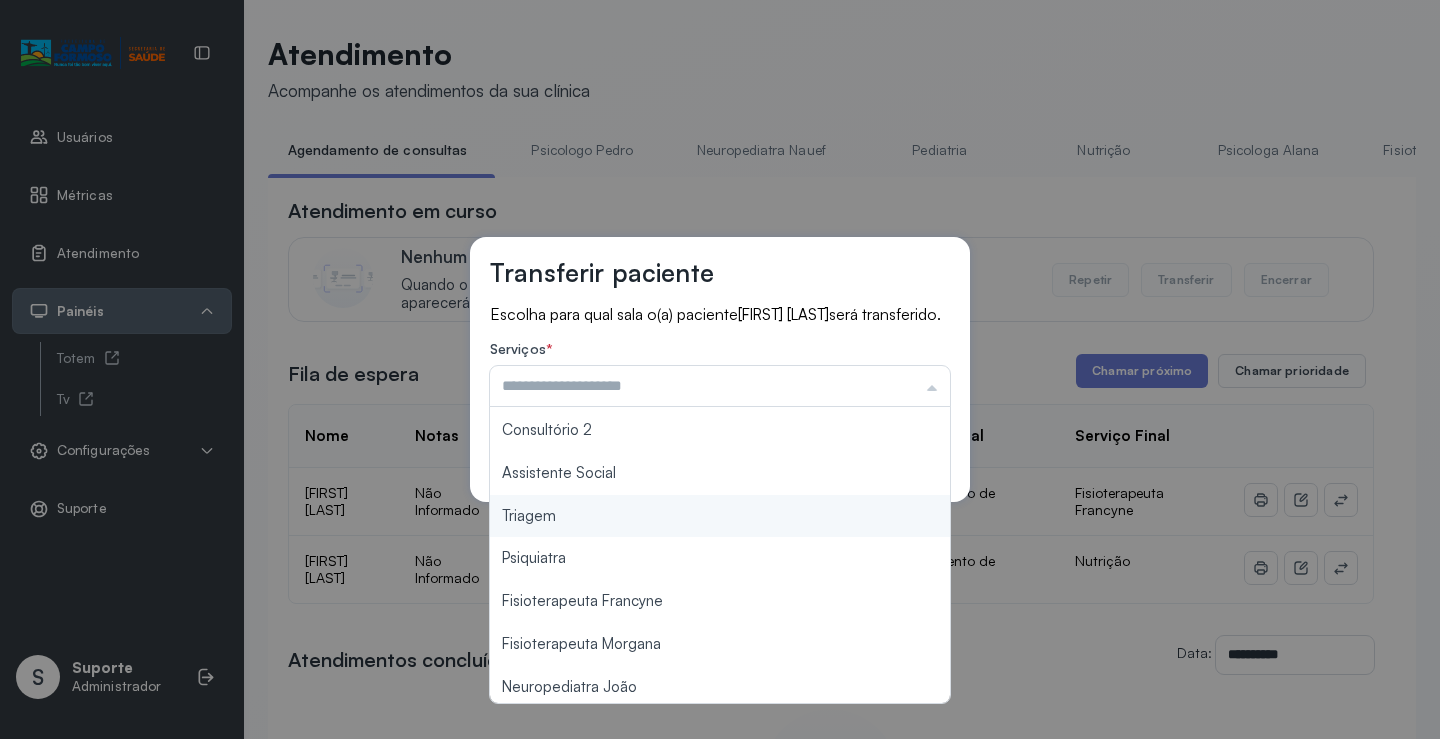 scroll, scrollTop: 303, scrollLeft: 0, axis: vertical 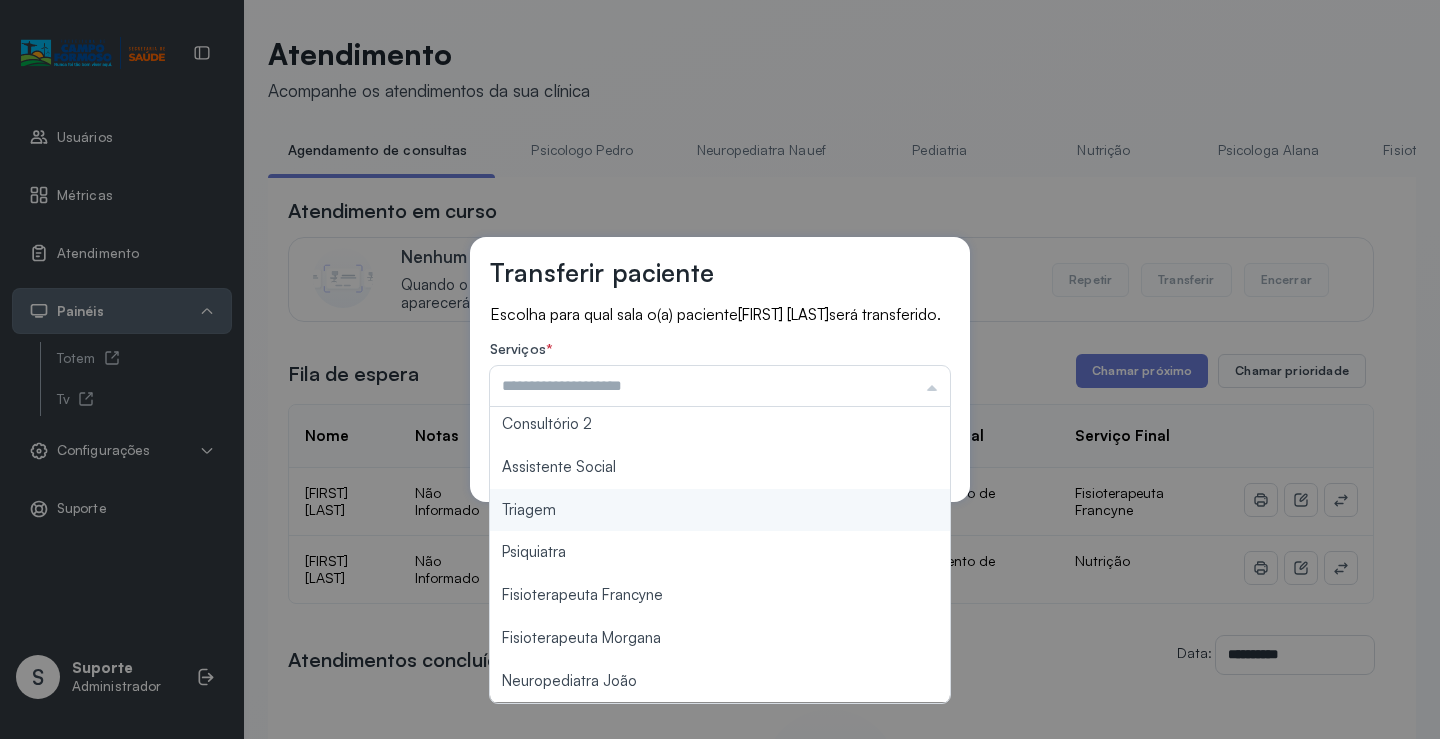 type on "*******" 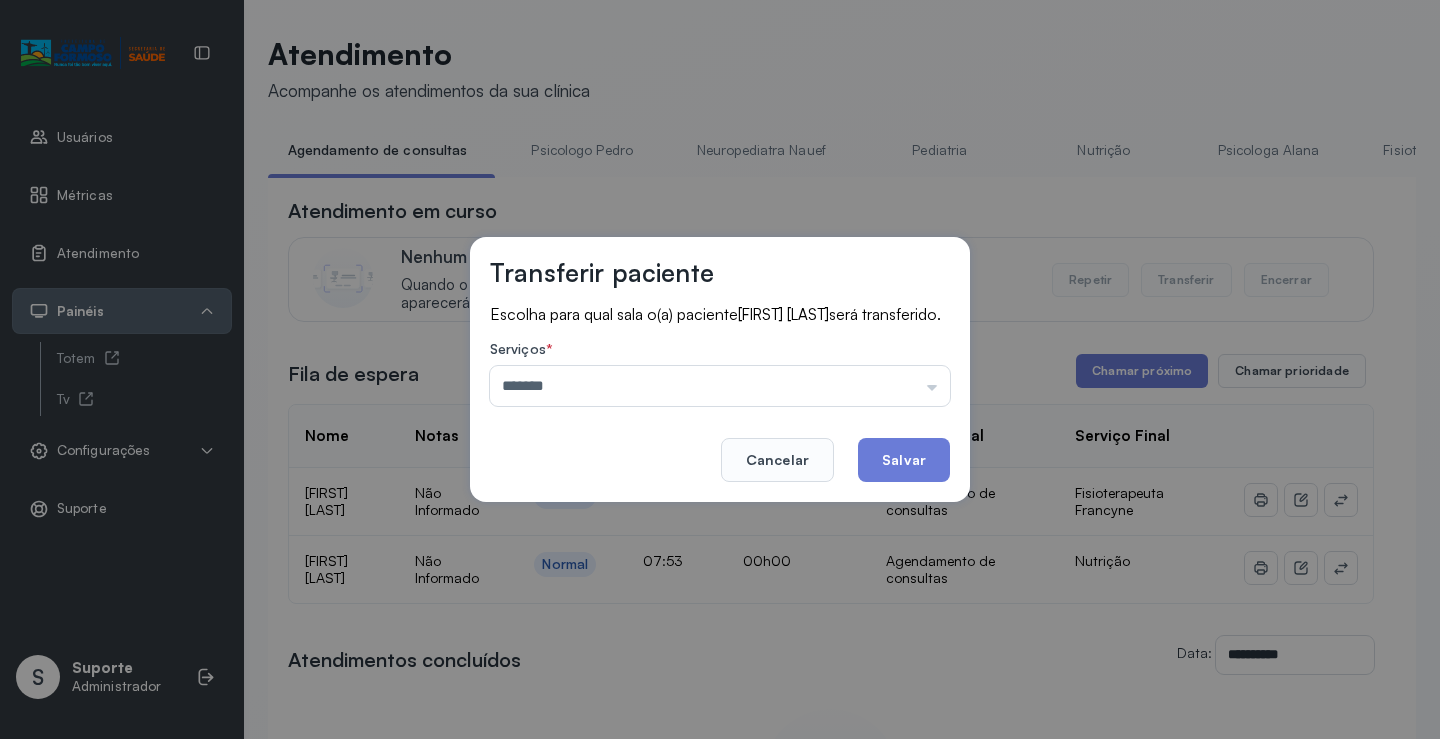click on "Transferir paciente Escolha para qual sala o(a) paciente  Miguel Ricardo Evangelista de Souza  será transferido.  Serviços  *  ******* Psicologo Pedro Neuropediatra Nauef Pediatria Nutrição Psicologa Alana Fisioterapeuta Janusia Coordenadora Solange Consultório 2 Assistente Social Triagem Psiquiatra Fisioterapeuta Francyne Fisioterapeuta Morgana Neuropediatra João Cancelar Salvar" at bounding box center (720, 369) 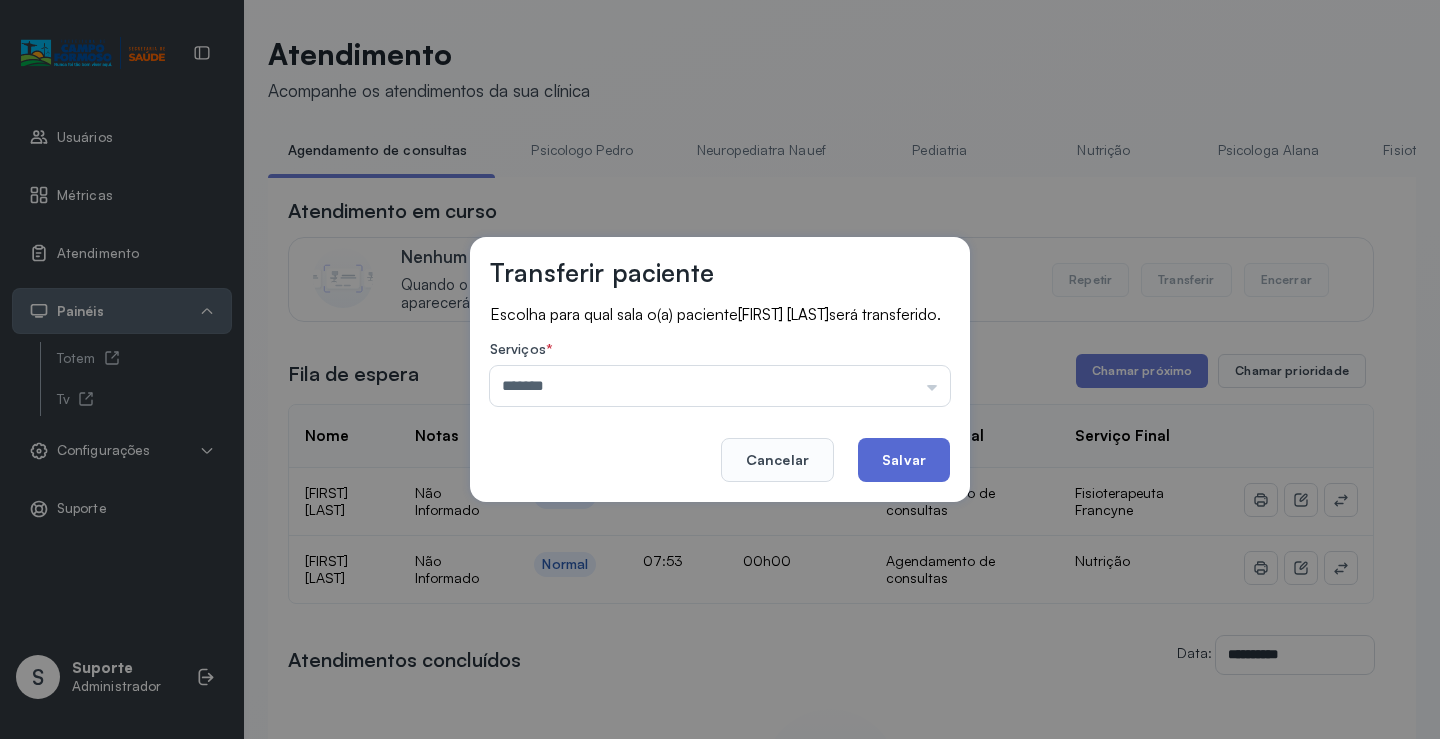 click on "Salvar" 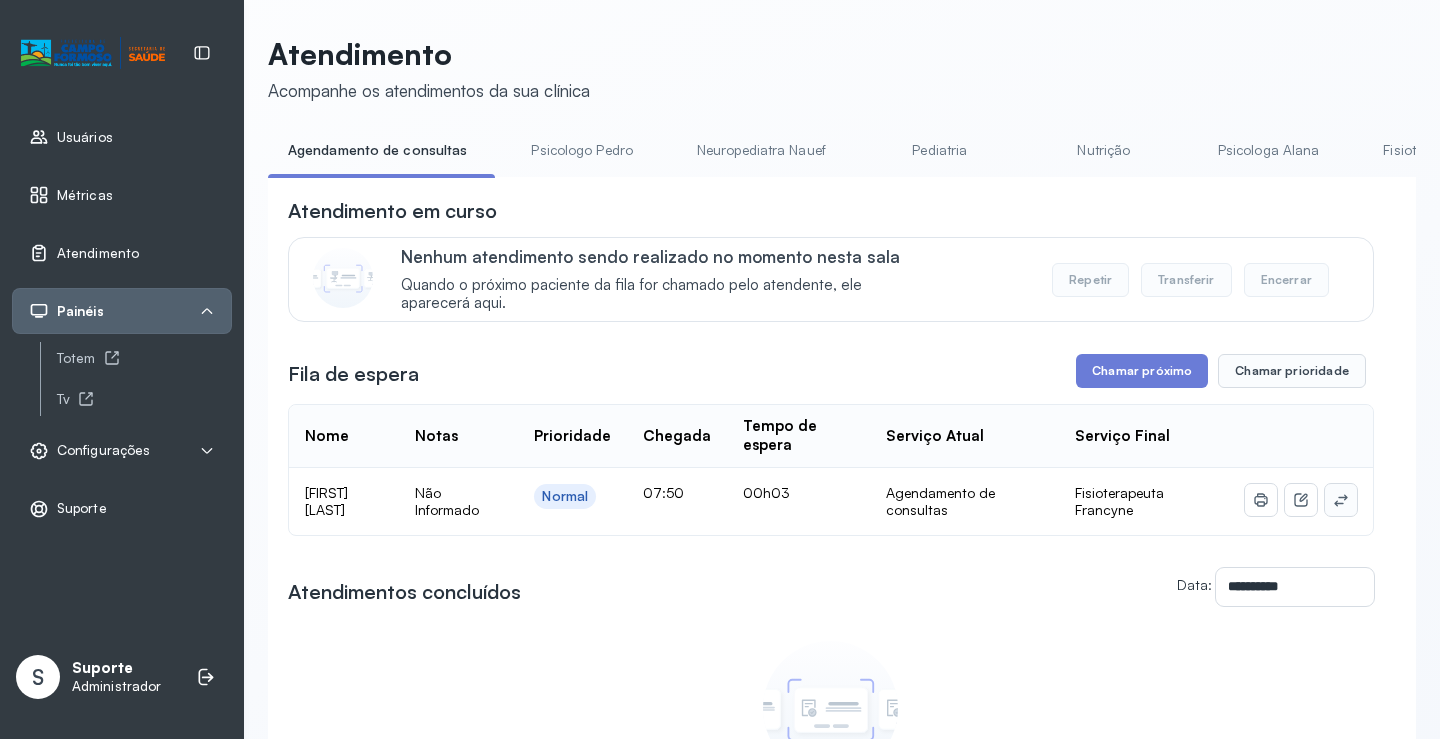 click 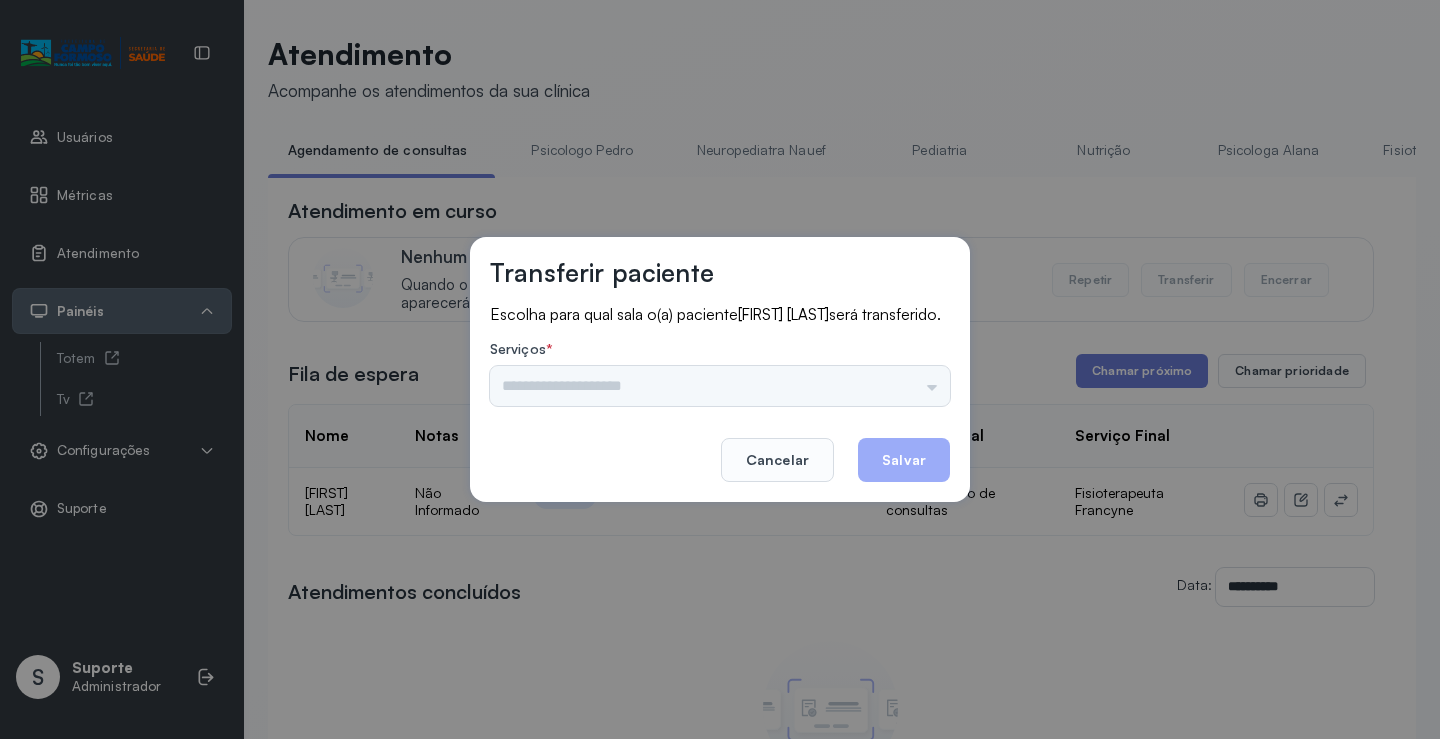 click on "Psicologo Pedro Neuropediatra Nauef Pediatria Nutrição Psicologa Alana Fisioterapeuta Janusia Coordenadora Solange Consultório 2 Assistente Social Triagem Psiquiatra Fisioterapeuta Francyne Fisioterapeuta Morgana Neuropediatra João" at bounding box center (720, 386) 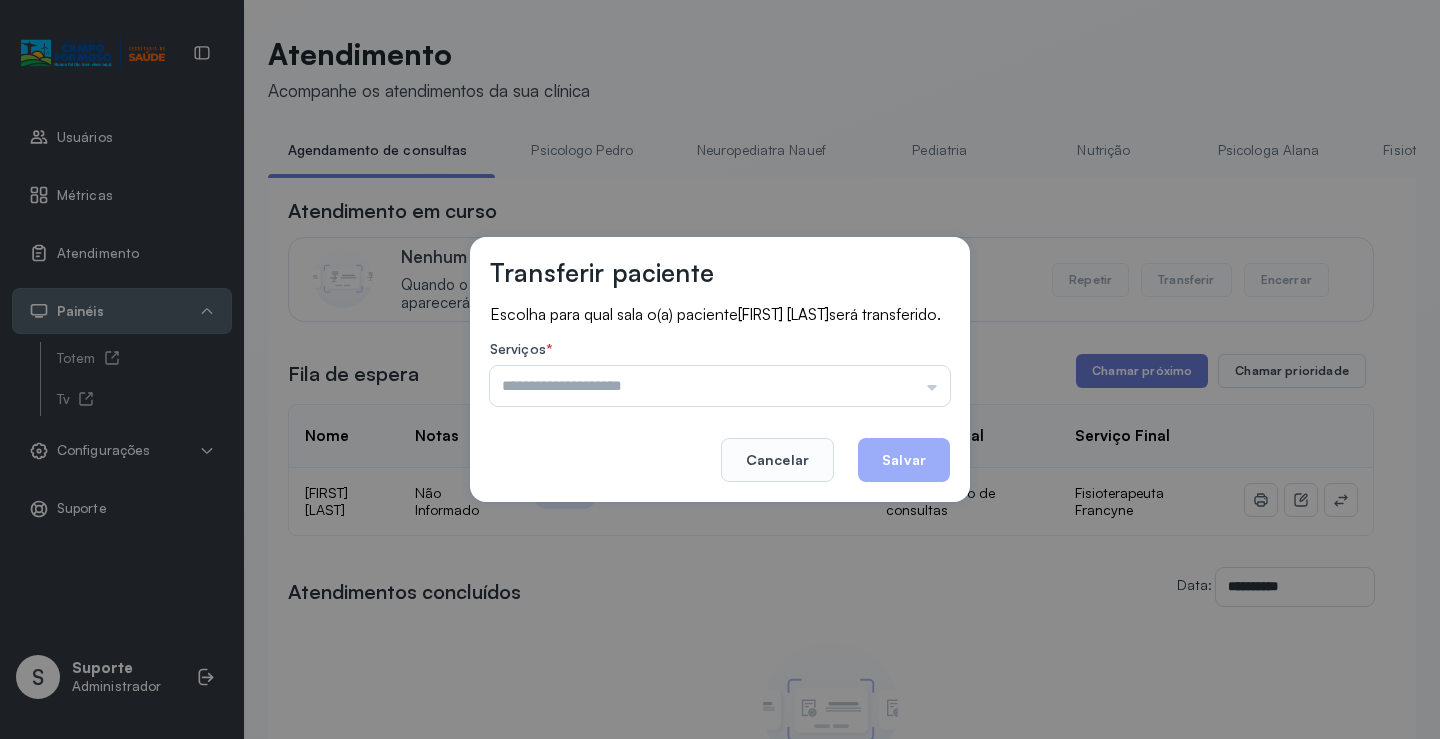 drag, startPoint x: 813, startPoint y: 487, endPoint x: 287, endPoint y: 57, distance: 679.39386 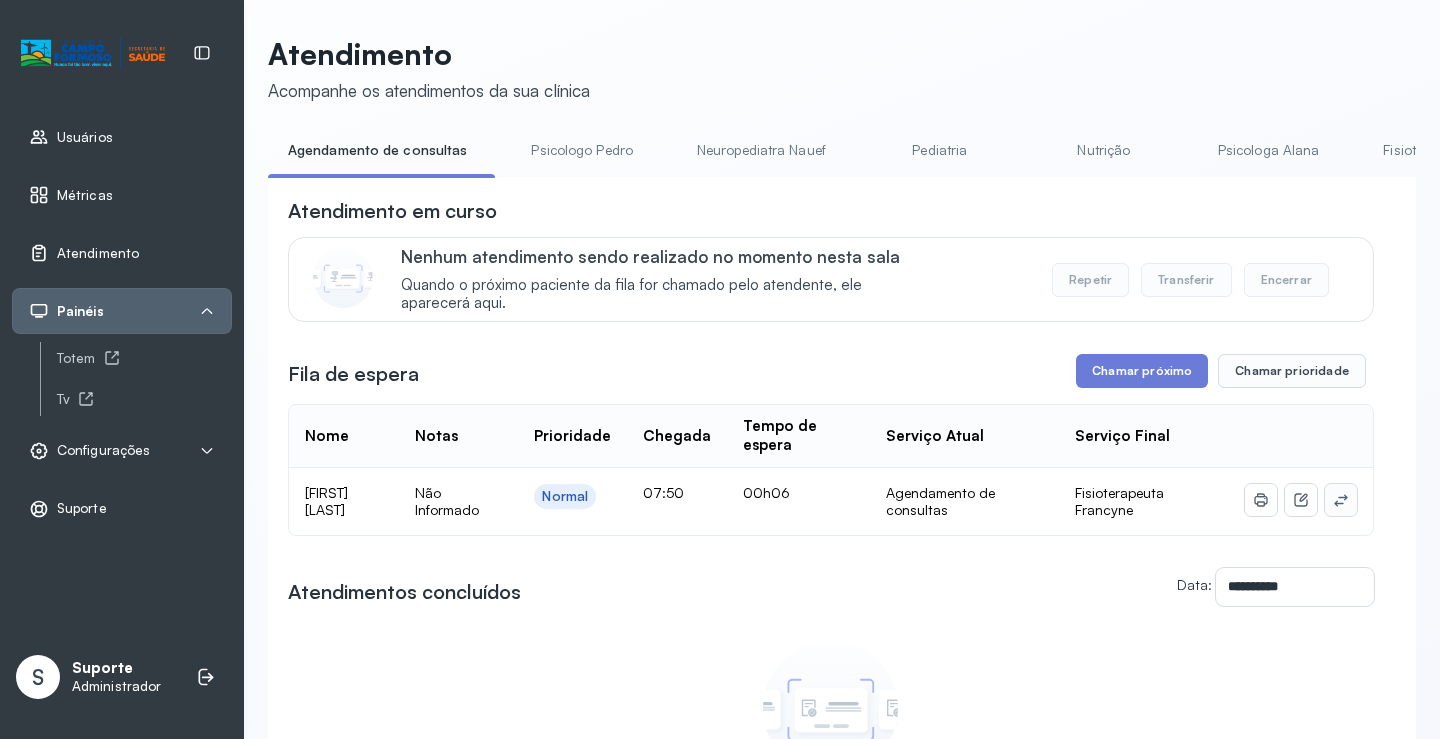click 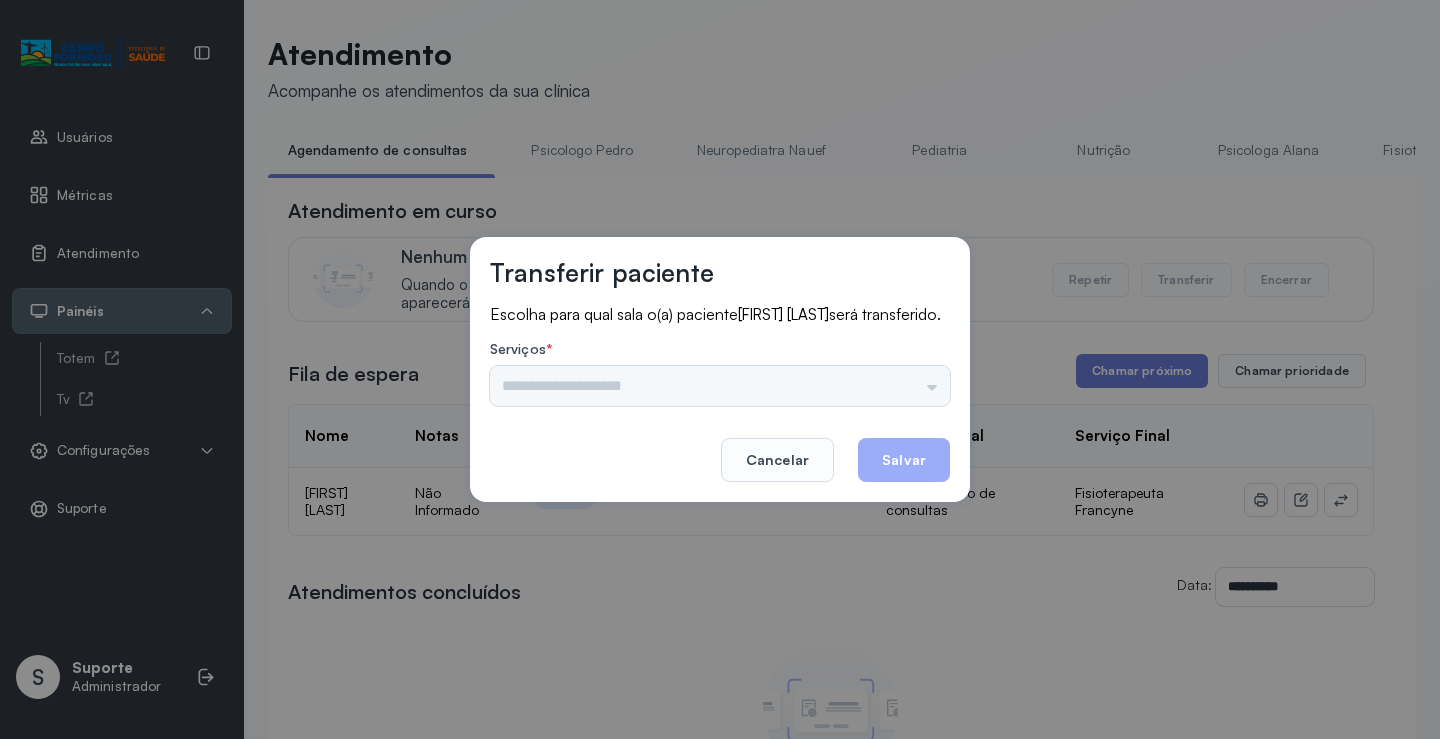 click on "Psicologo Pedro Neuropediatra Nauef Pediatria Nutrição Psicologa Alana Fisioterapeuta Janusia Coordenadora Solange Consultório 2 Assistente Social Triagem Psiquiatra Fisioterapeuta Francyne Fisioterapeuta Morgana Neuropediatra João" at bounding box center [720, 386] 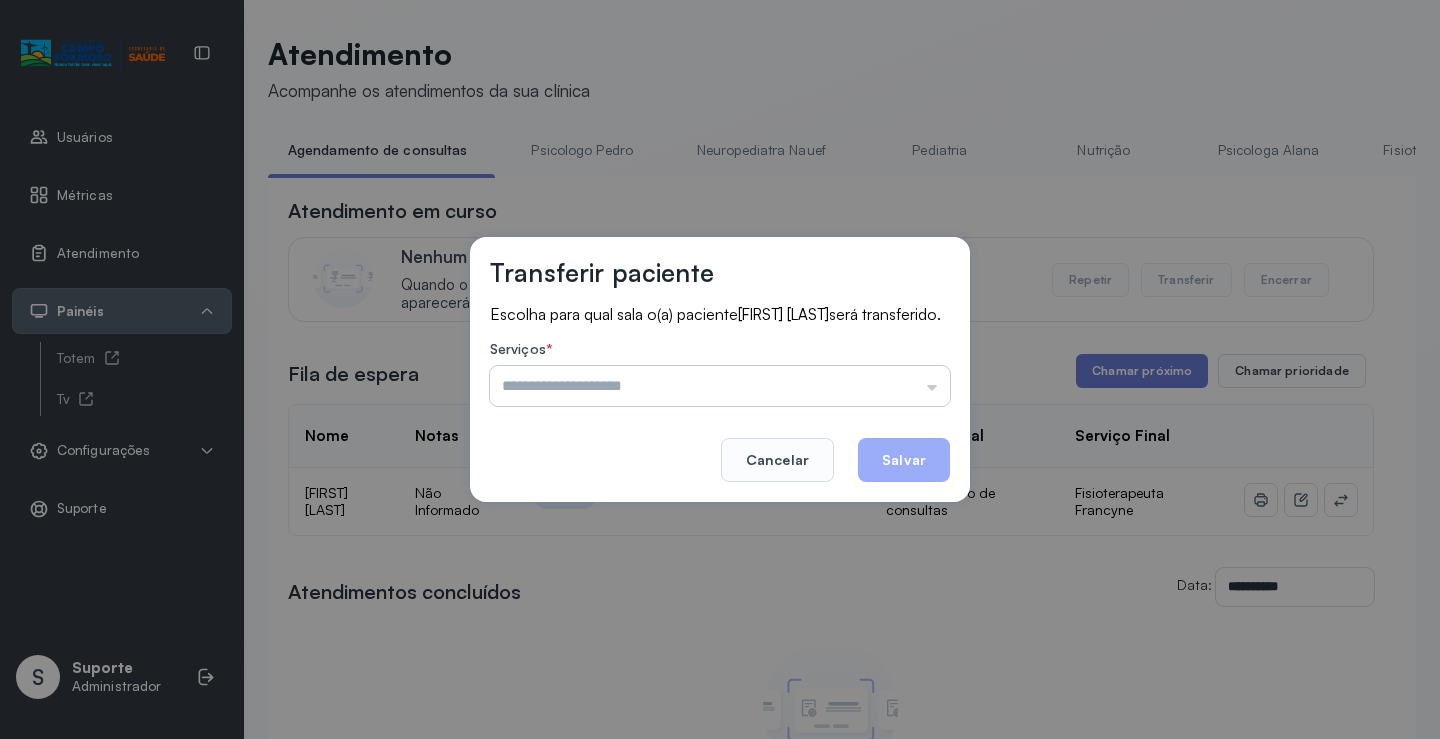 click at bounding box center [720, 386] 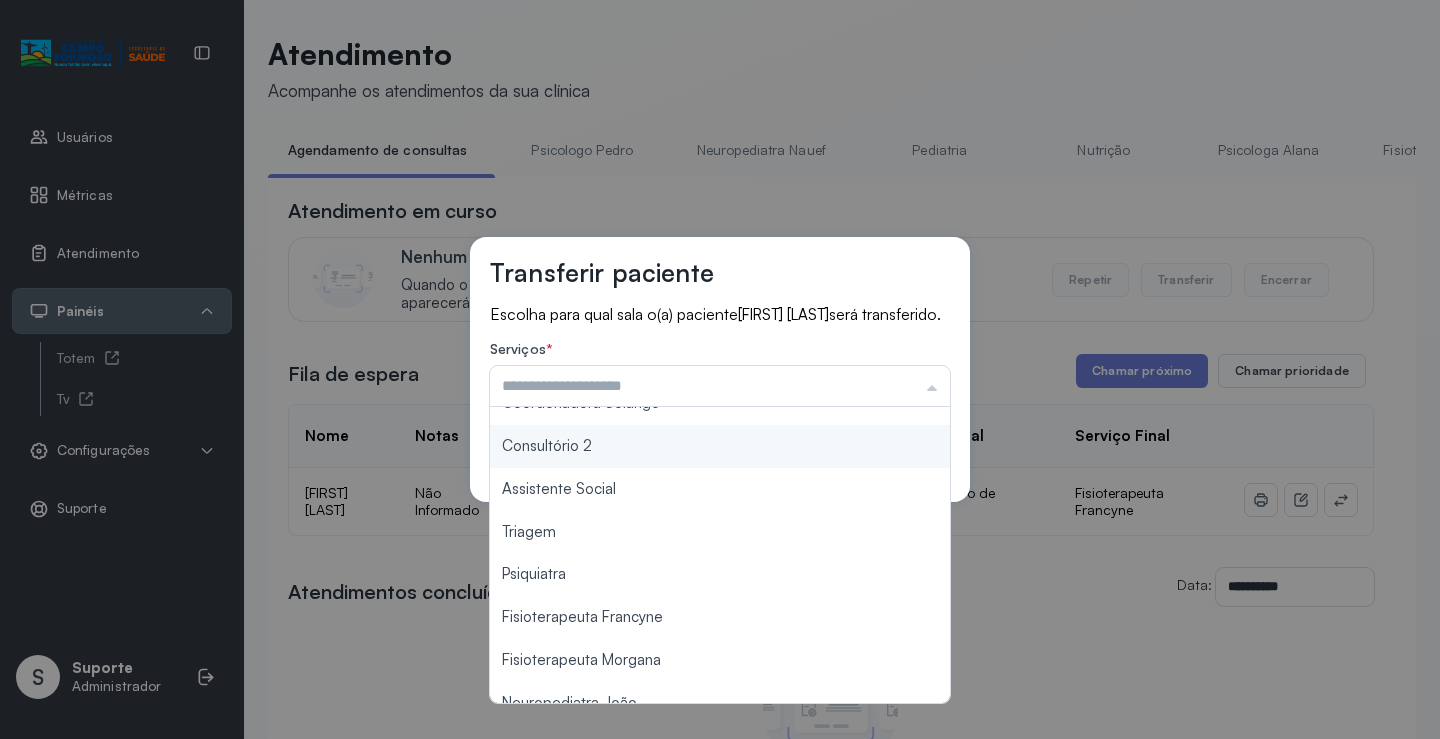 scroll, scrollTop: 300, scrollLeft: 0, axis: vertical 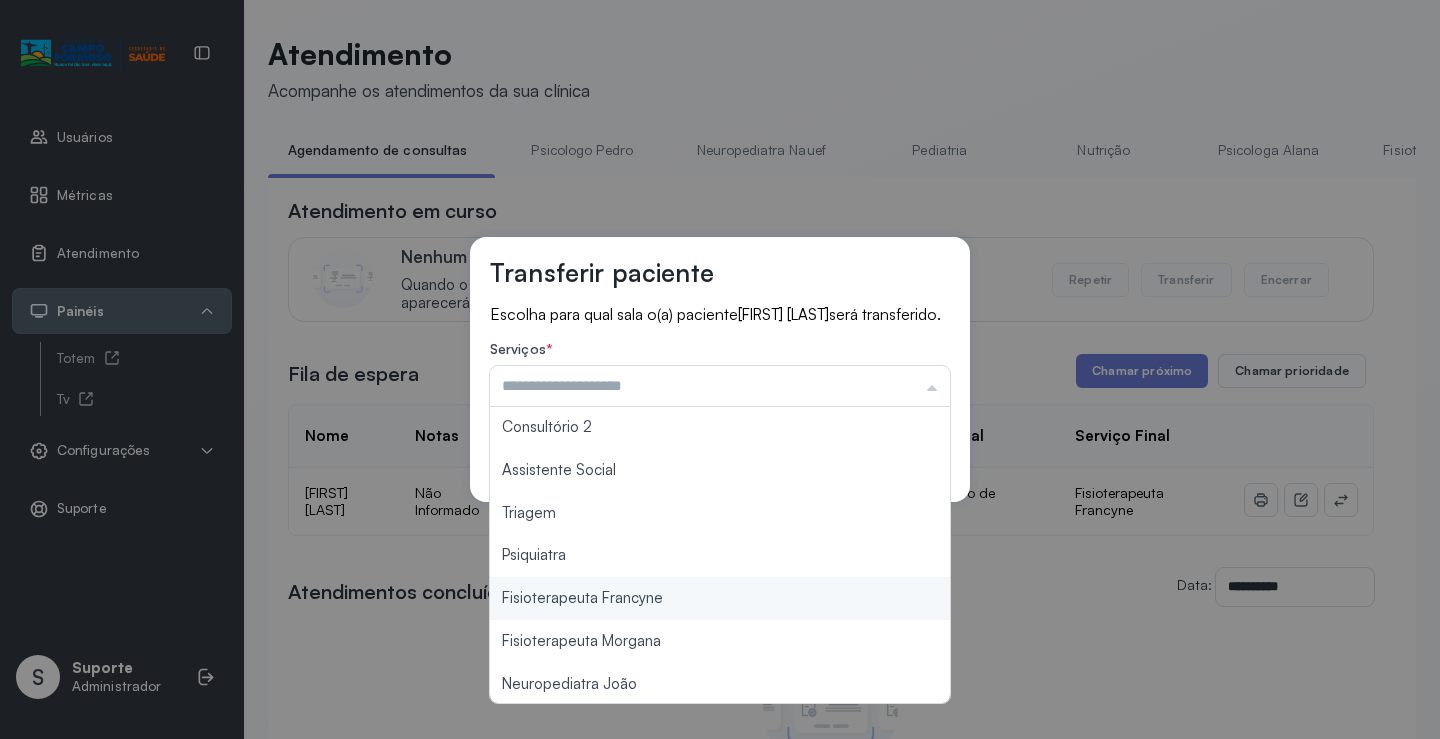 type on "**********" 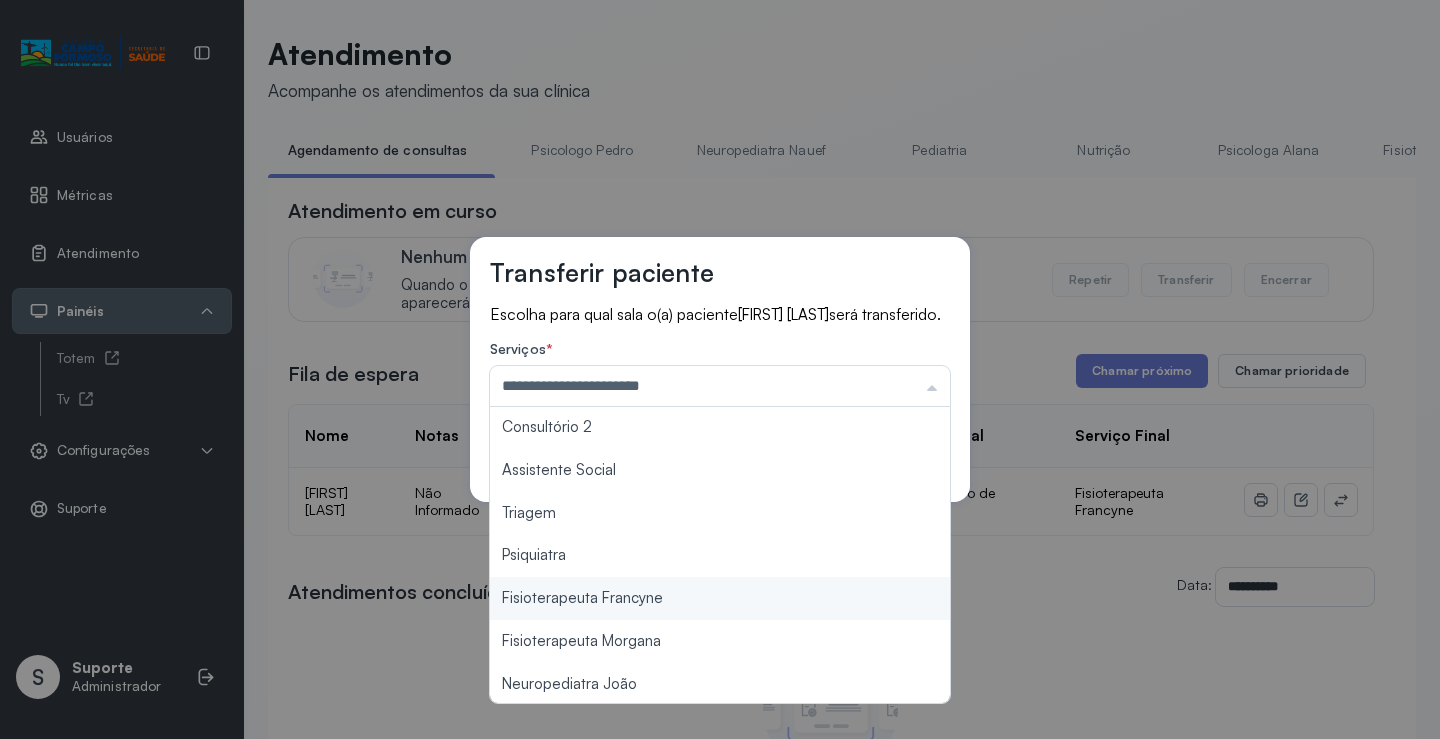 click on "**********" at bounding box center (720, 369) 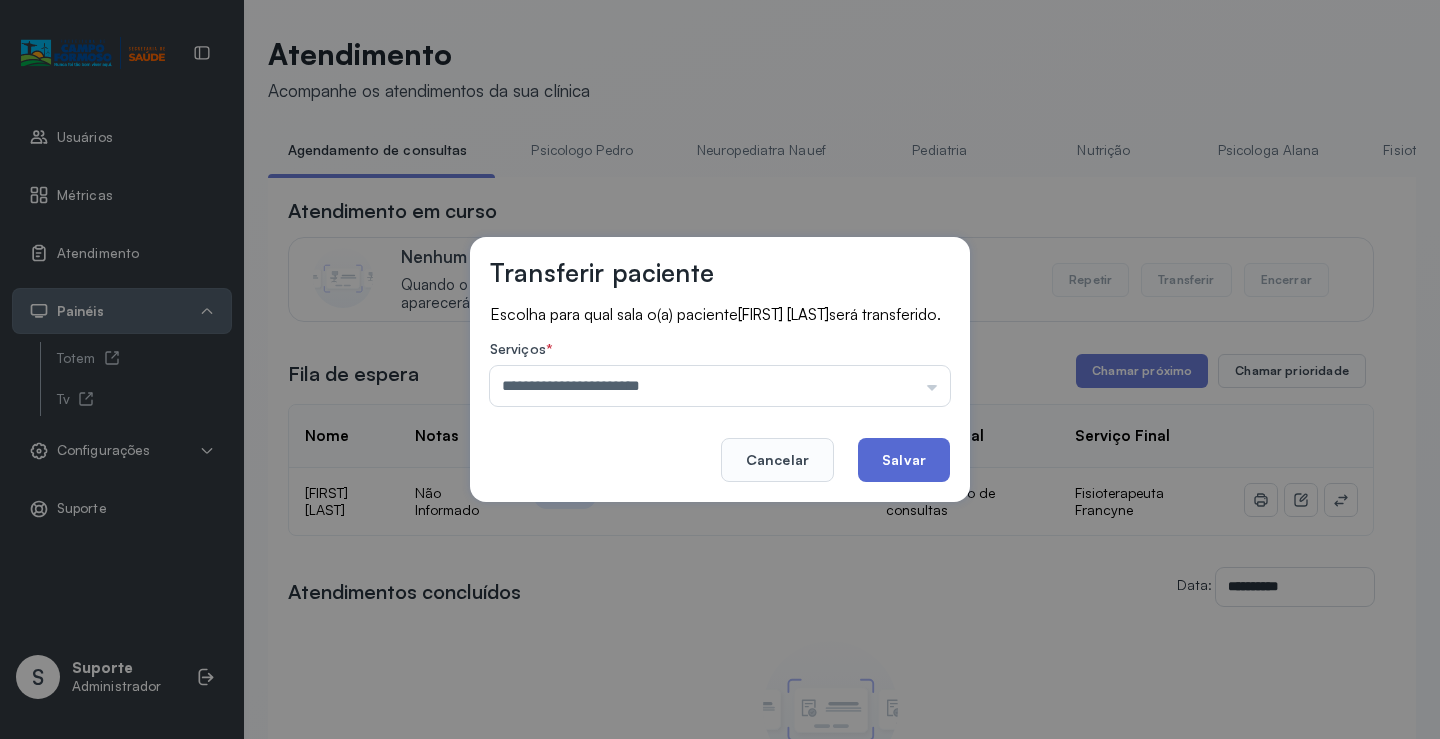 drag, startPoint x: 936, startPoint y: 463, endPoint x: 907, endPoint y: 473, distance: 30.675724 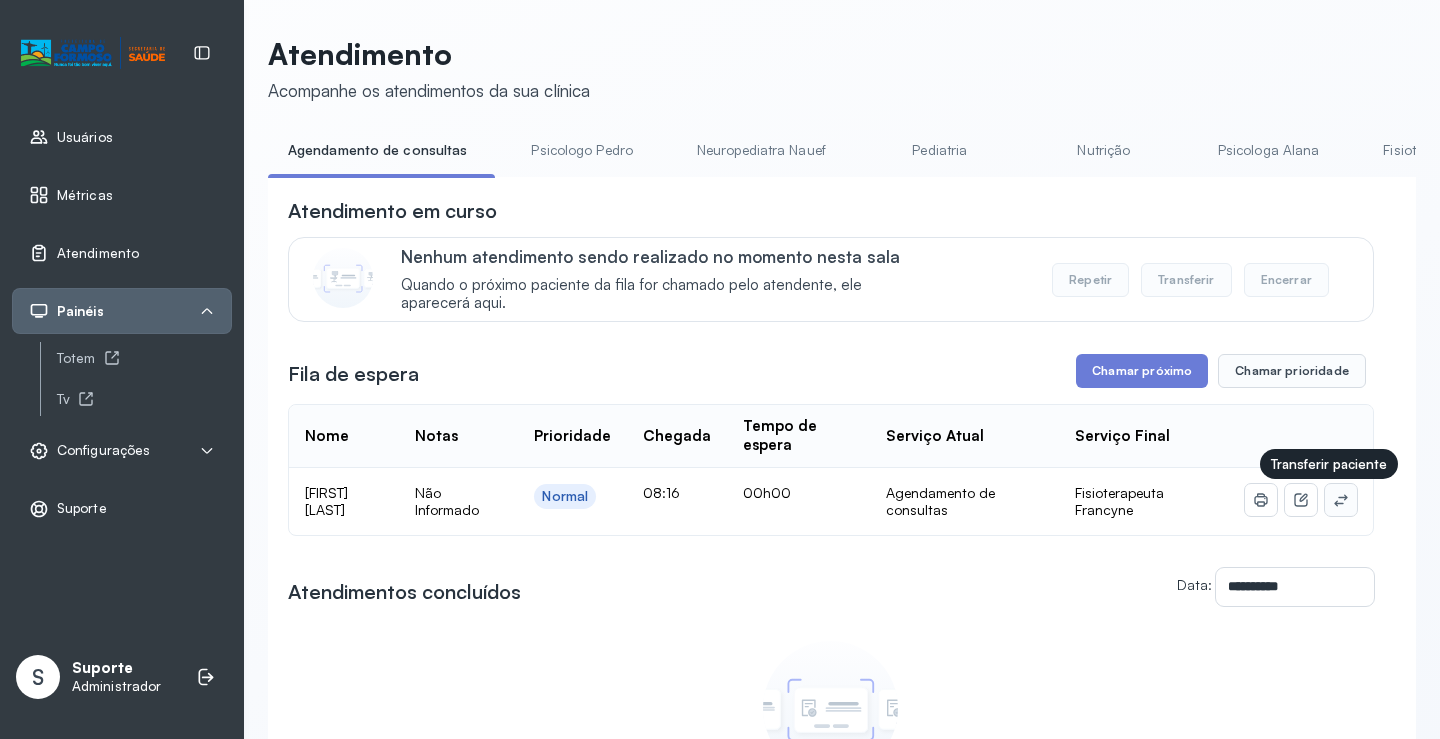 click 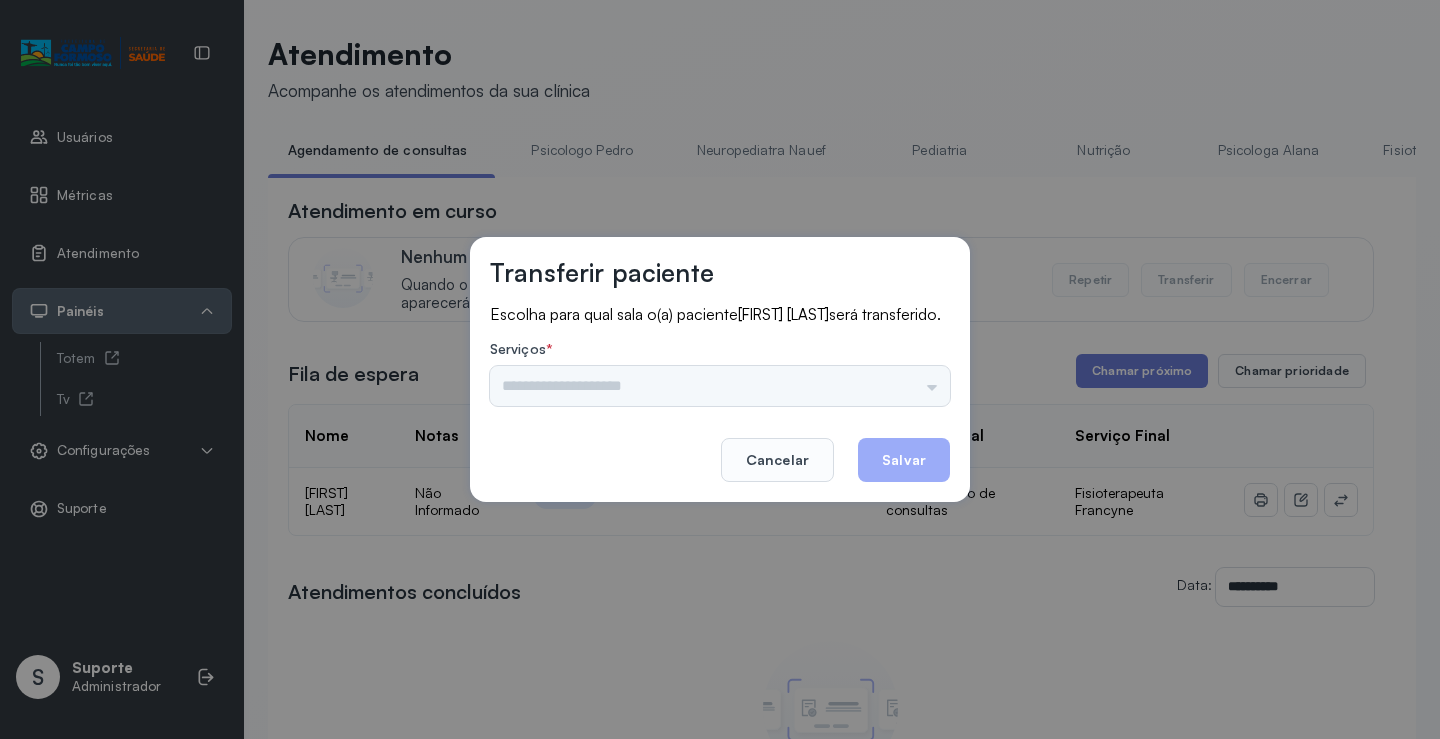 click on "Psicologo Pedro Neuropediatra Nauef Pediatria Nutrição Psicologa Alana Fisioterapeuta Janusia Coordenadora Solange Consultório 2 Assistente Social Triagem Psiquiatra Fisioterapeuta Francyne Fisioterapeuta Morgana Neuropediatra João" at bounding box center (720, 386) 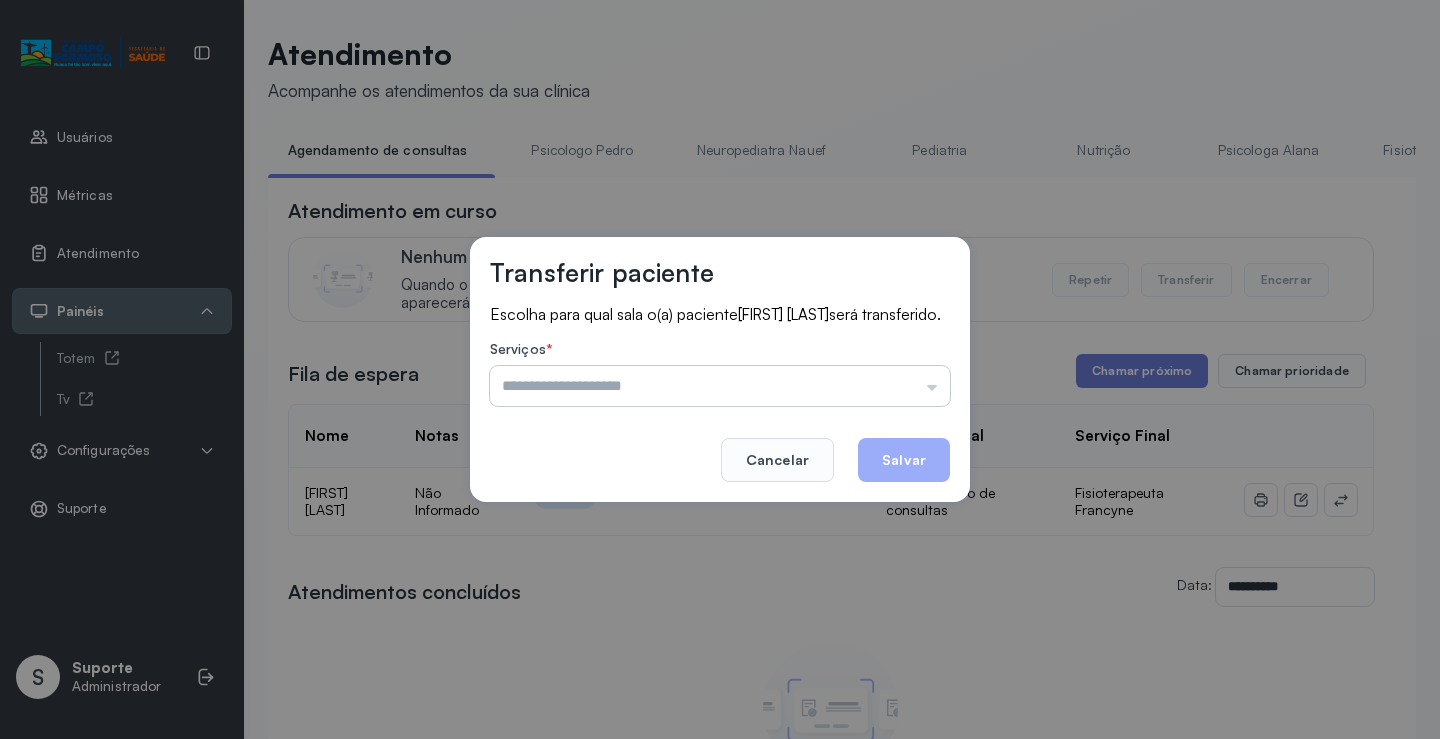 click at bounding box center (720, 386) 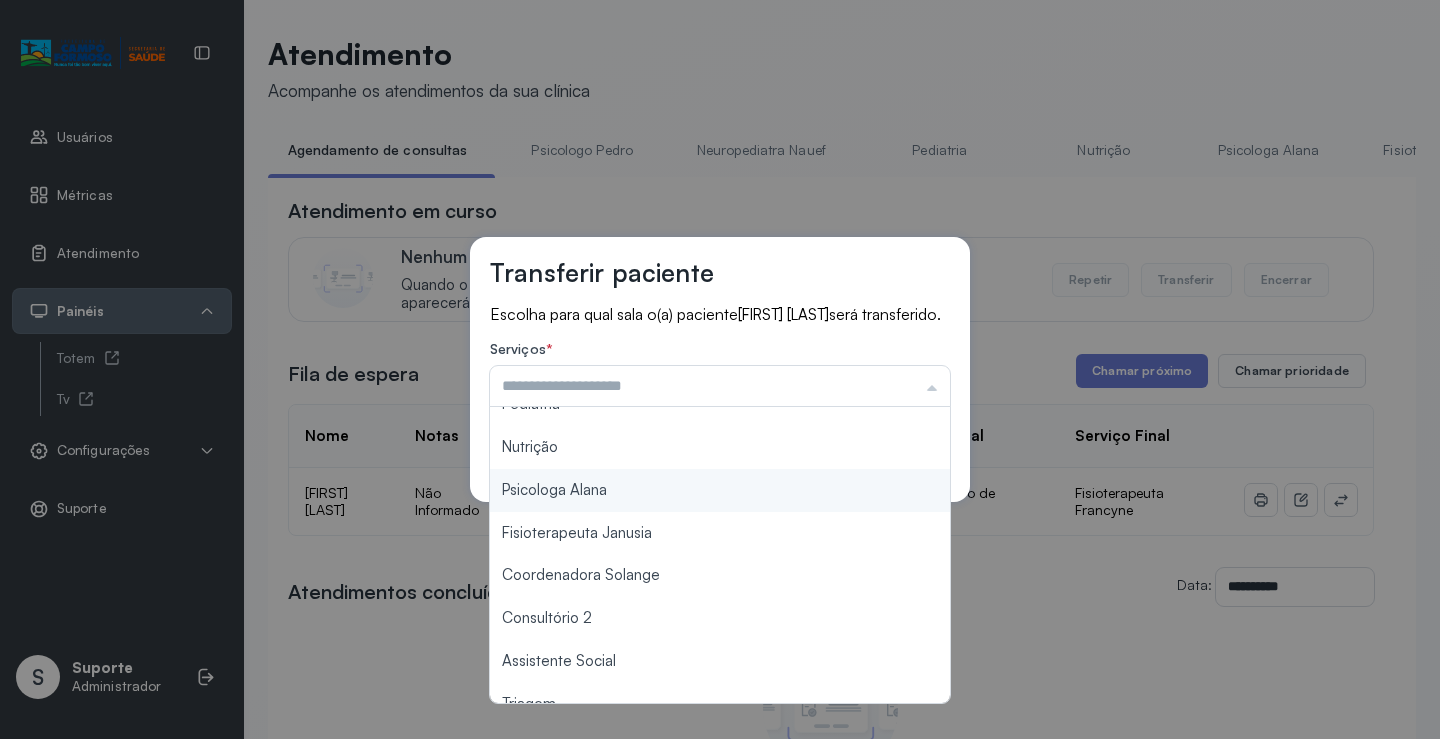 scroll, scrollTop: 300, scrollLeft: 0, axis: vertical 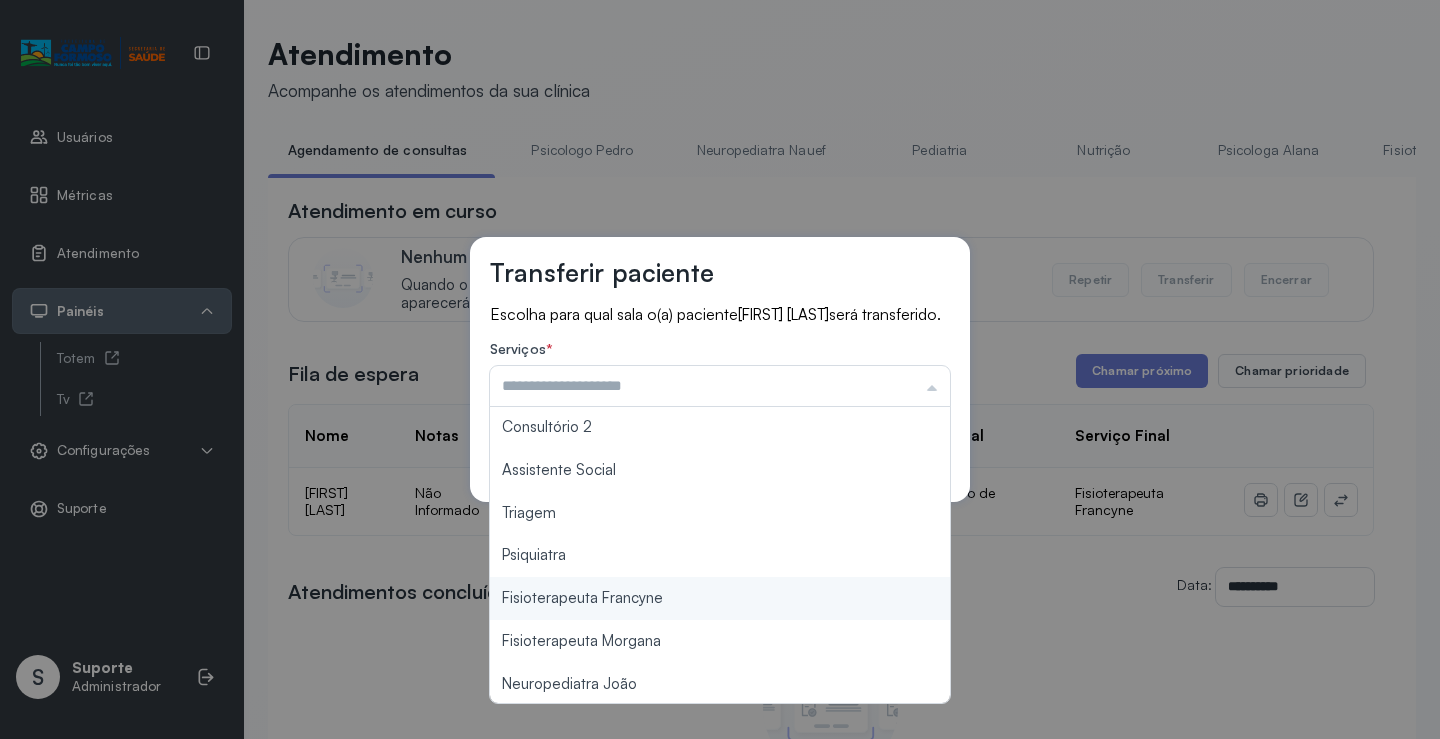 type on "**********" 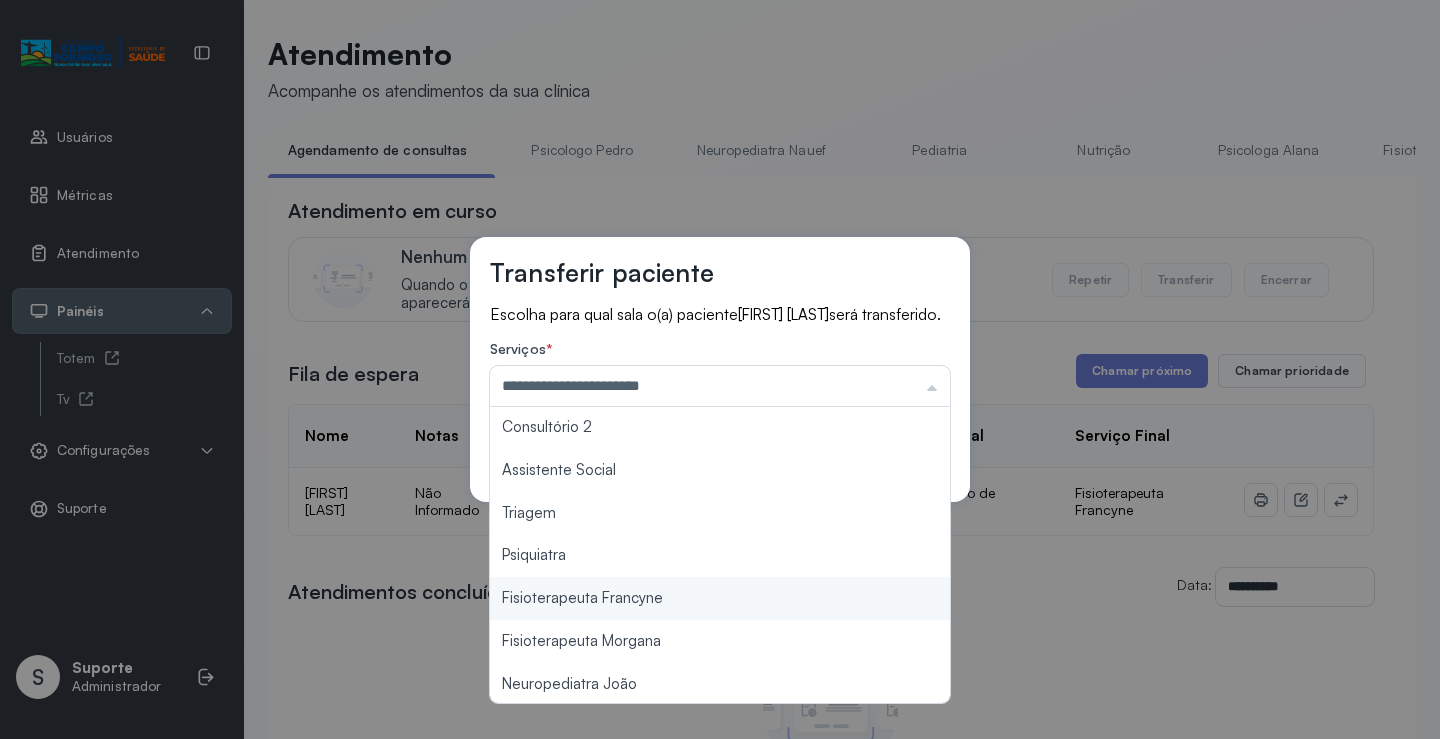 drag, startPoint x: 674, startPoint y: 603, endPoint x: 839, endPoint y: 462, distance: 217.03917 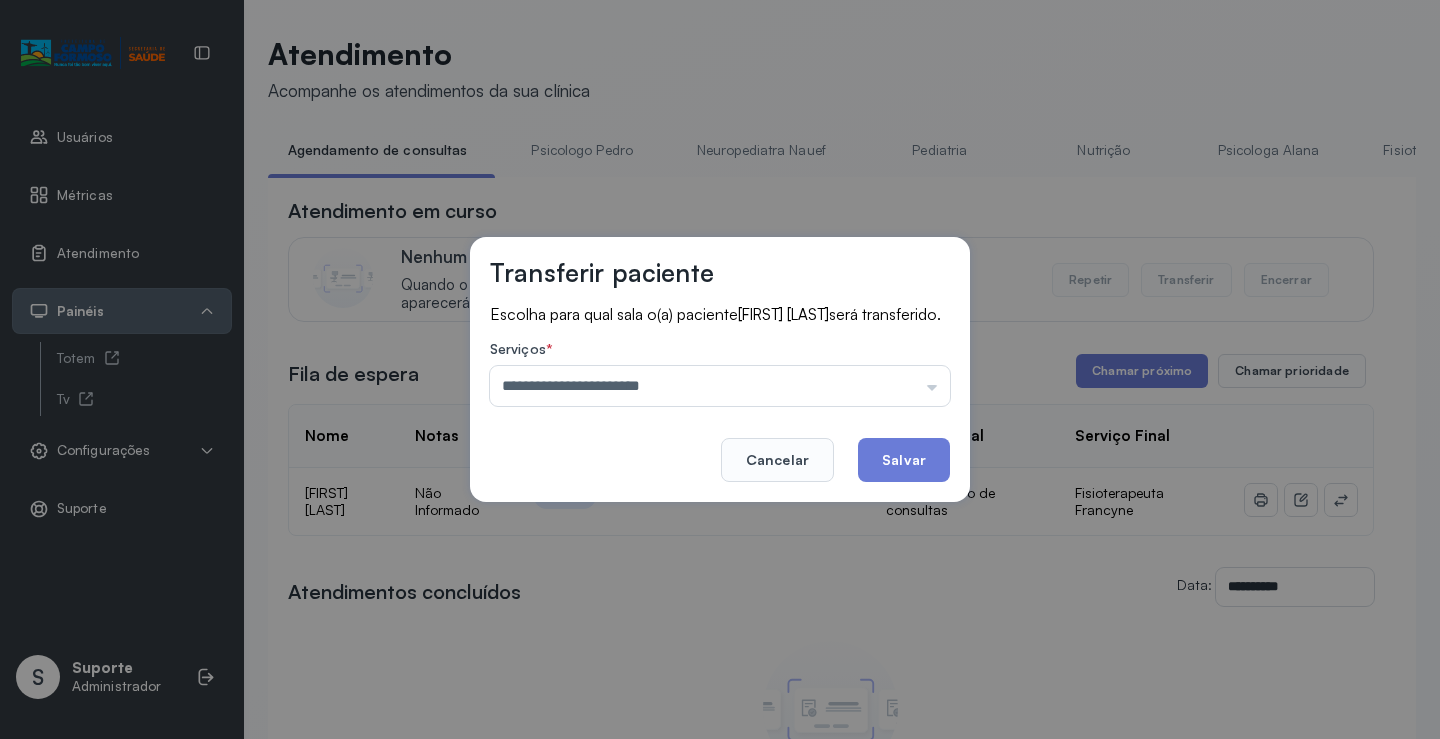 click on "Salvar" 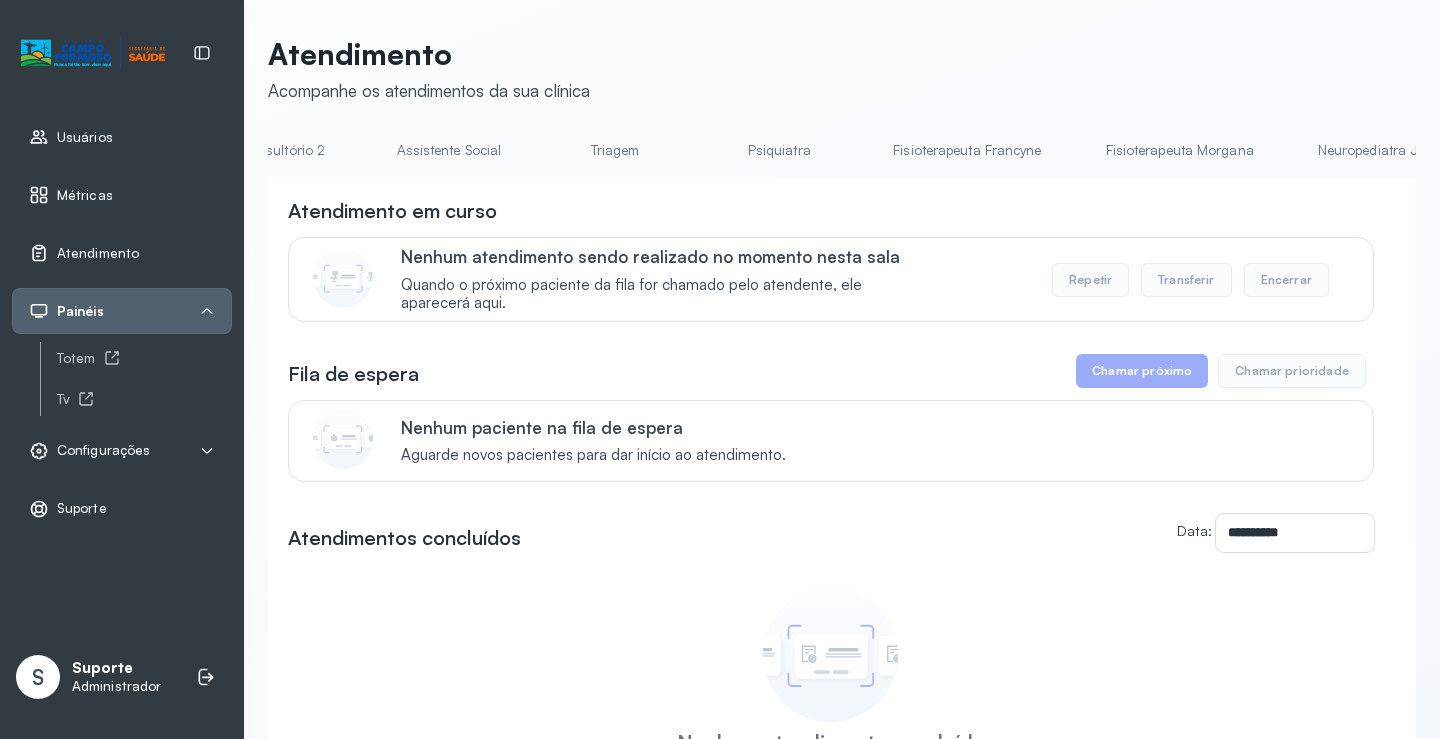 scroll, scrollTop: 0, scrollLeft: 1569, axis: horizontal 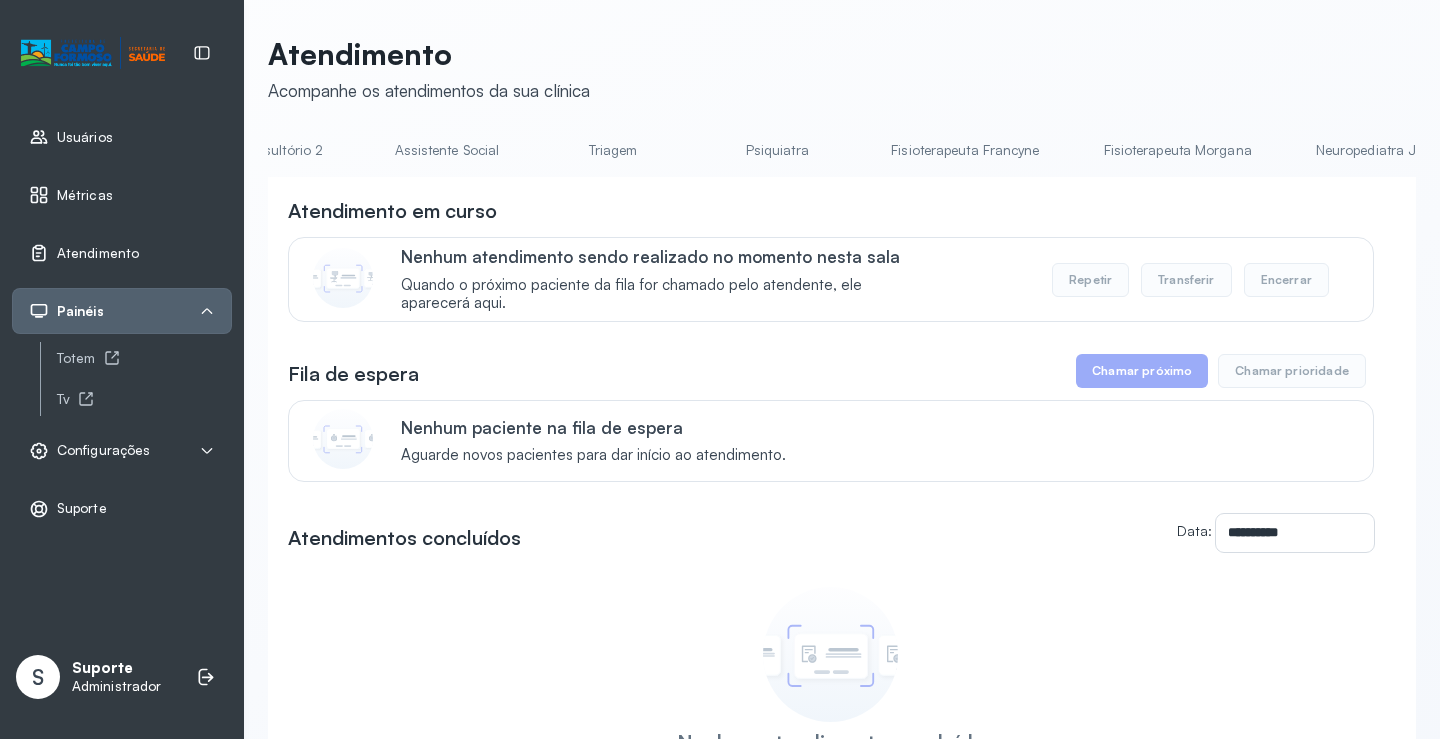 click on "Fisioterapeuta Francyne" at bounding box center [965, 150] 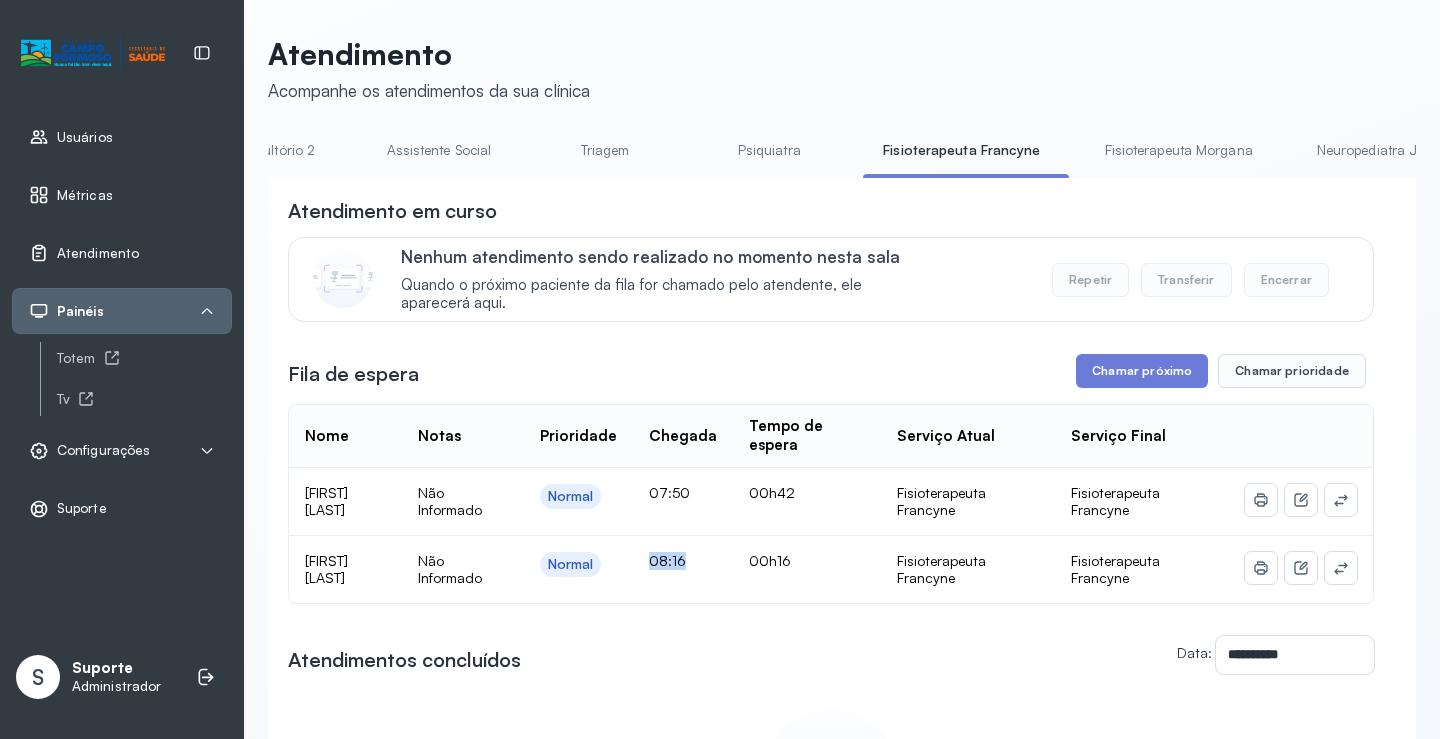 drag, startPoint x: 701, startPoint y: 566, endPoint x: 787, endPoint y: 566, distance: 86 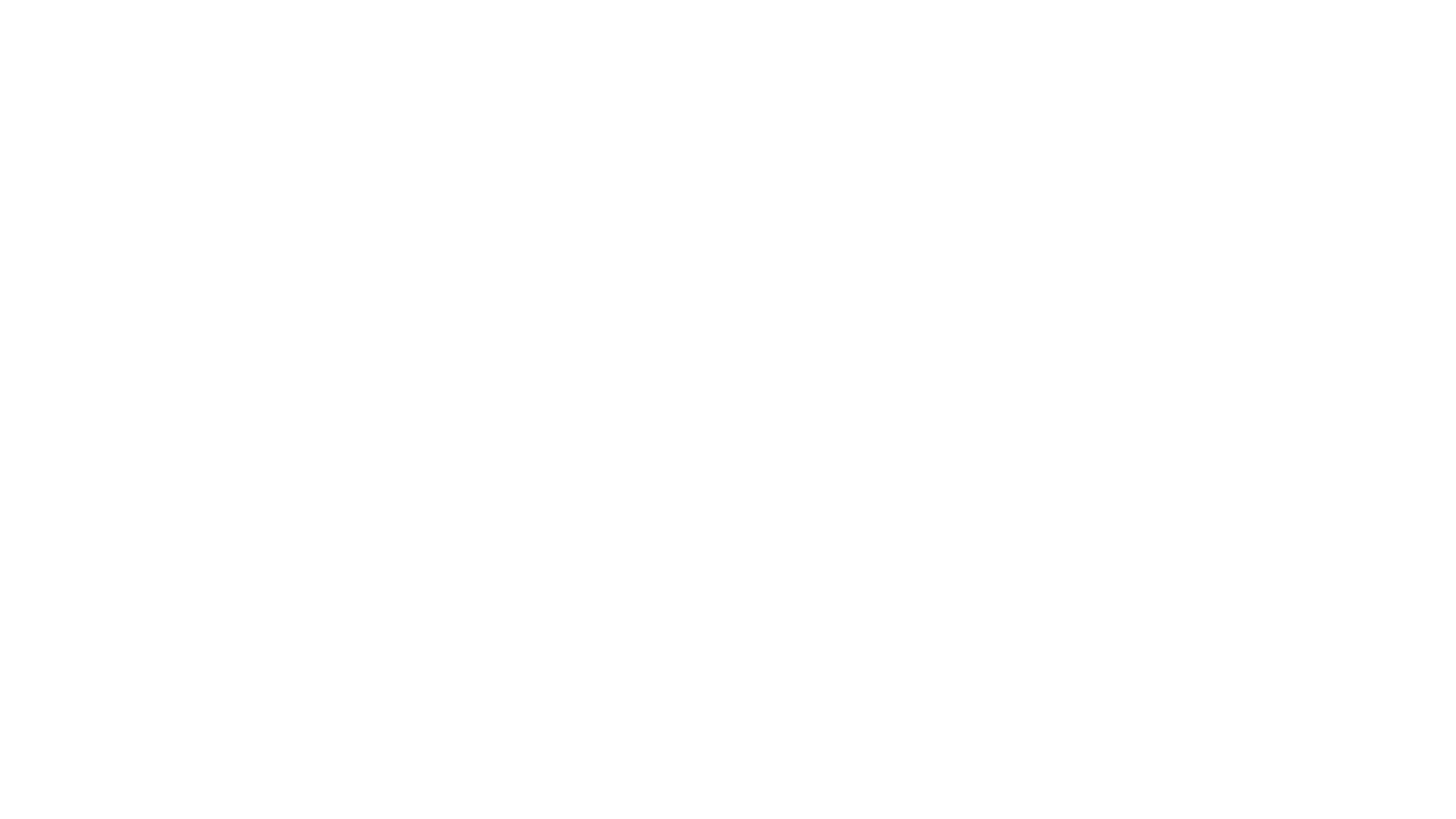 scroll, scrollTop: 0, scrollLeft: 0, axis: both 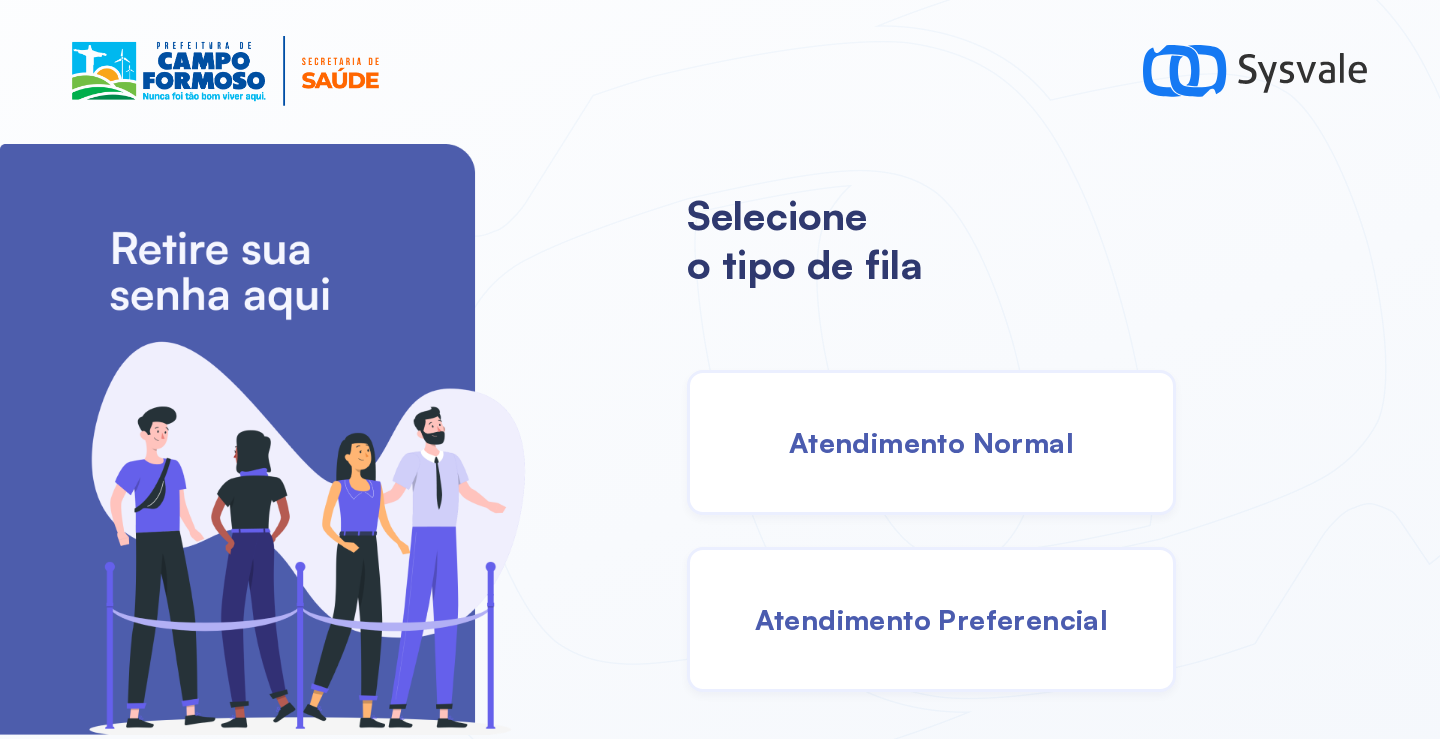 click on "Atendimento Normal" at bounding box center [931, 442] 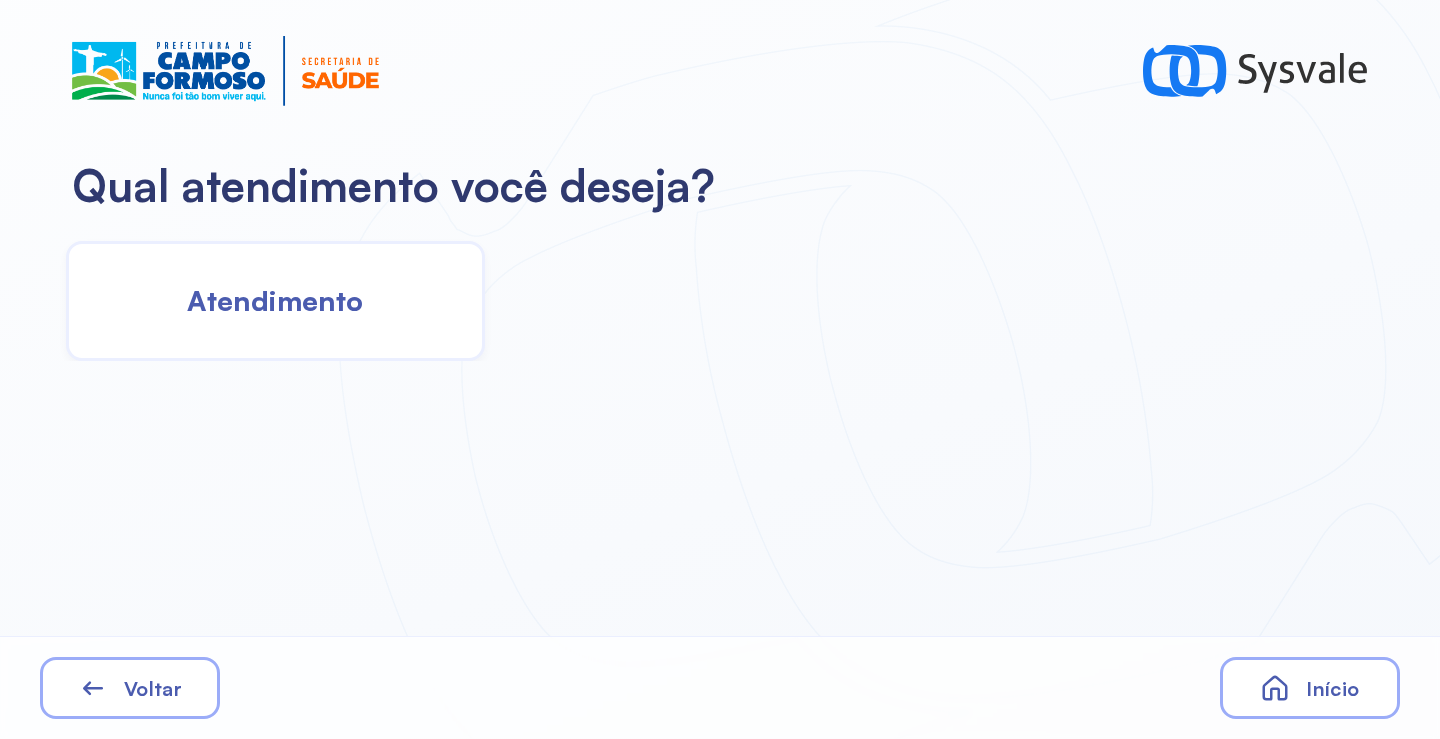 click on "Atendimento" at bounding box center (275, 300) 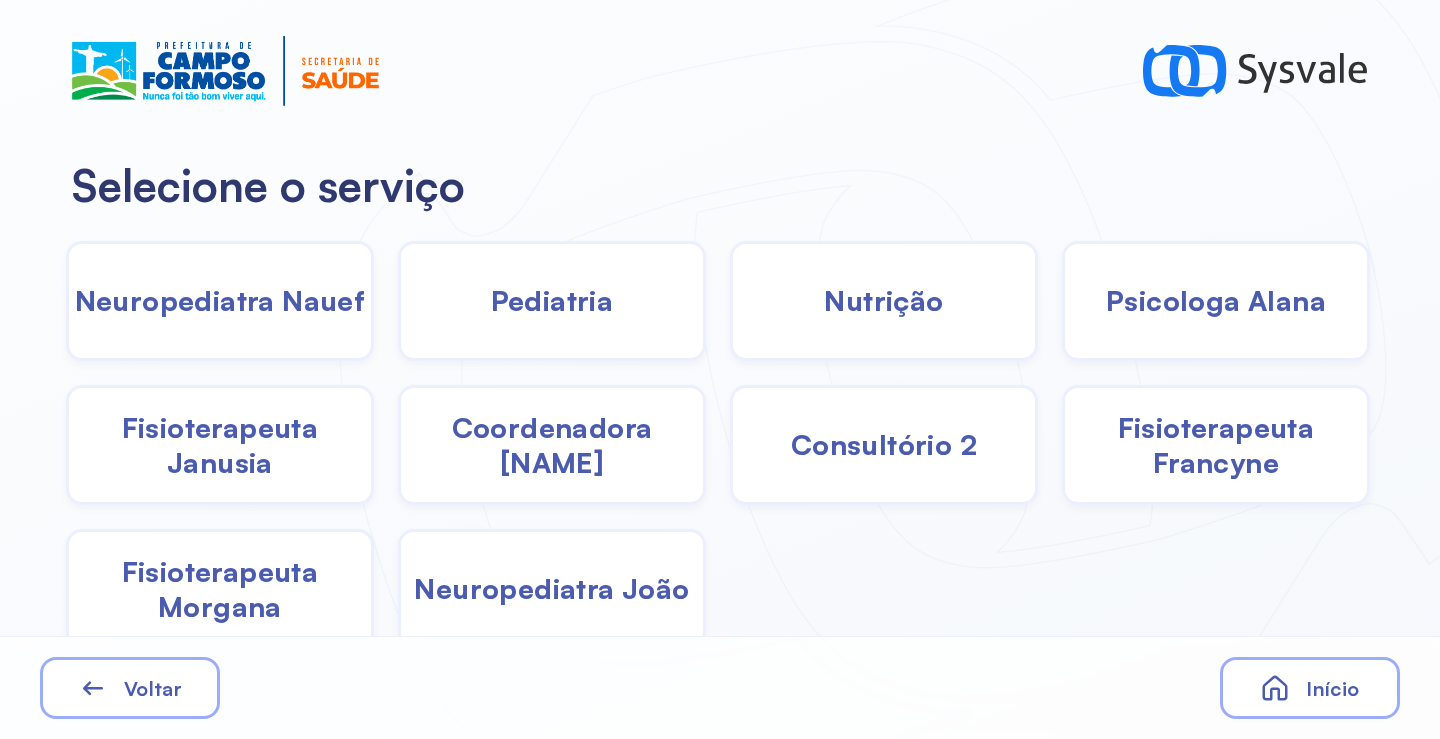 click on "Fisioterapeuta Francyne" at bounding box center [1216, 445] 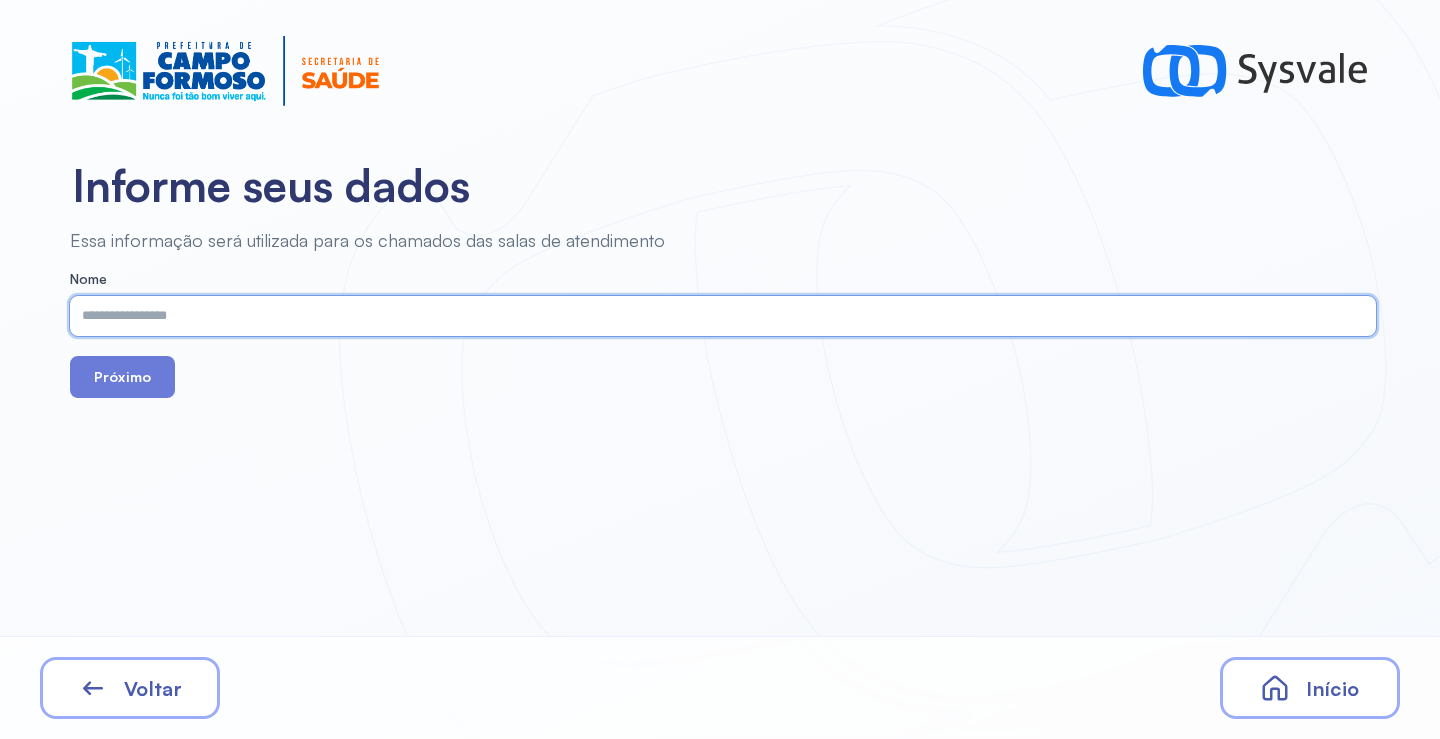 paste on "**********" 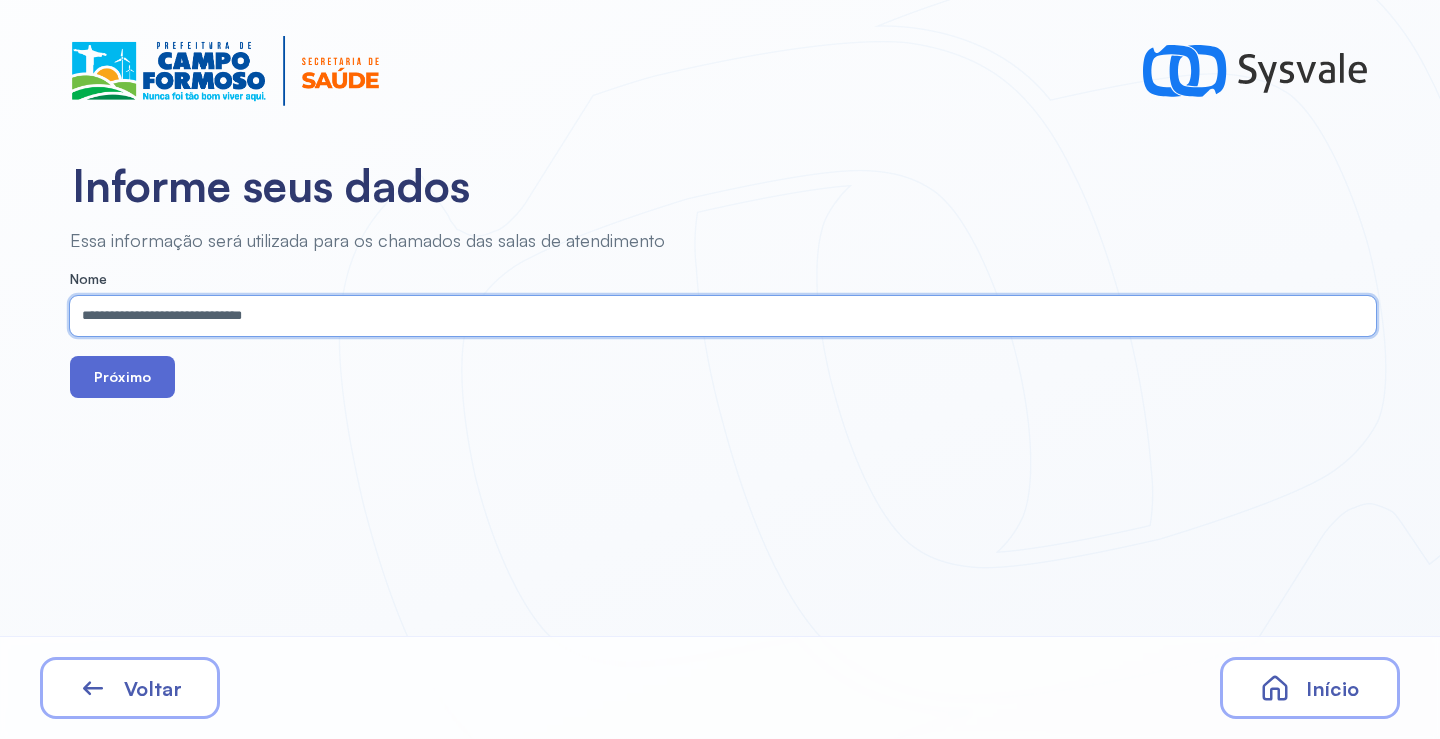 type on "**********" 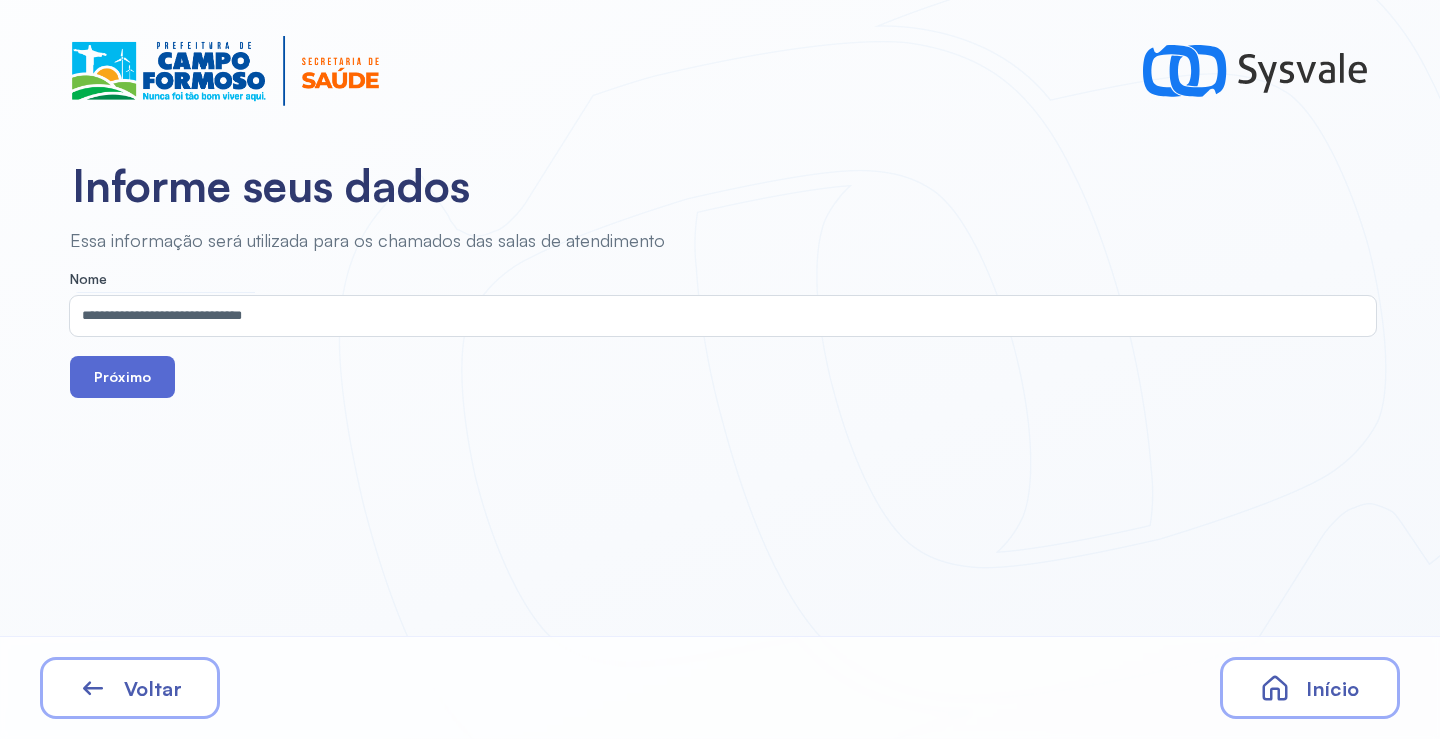 click on "Próximo" at bounding box center [122, 377] 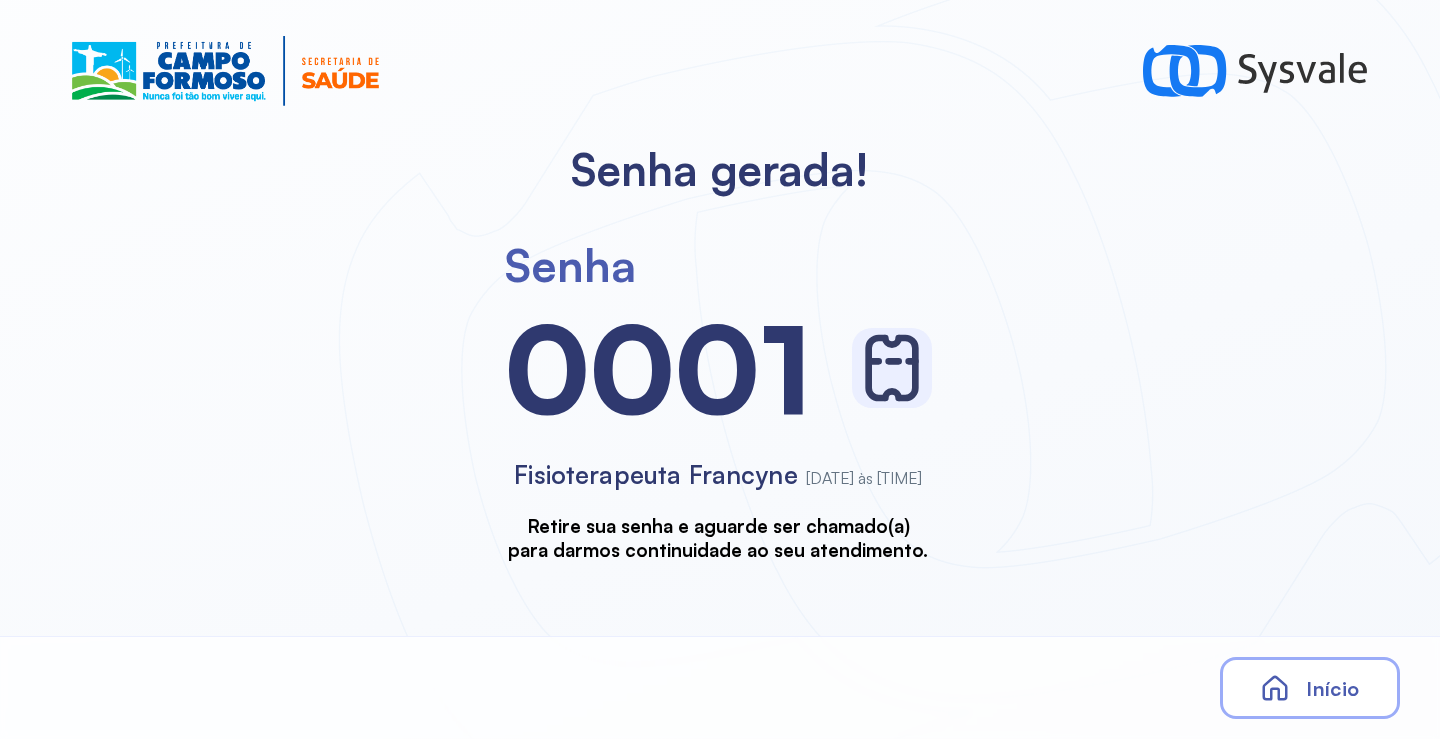 scroll, scrollTop: 0, scrollLeft: 0, axis: both 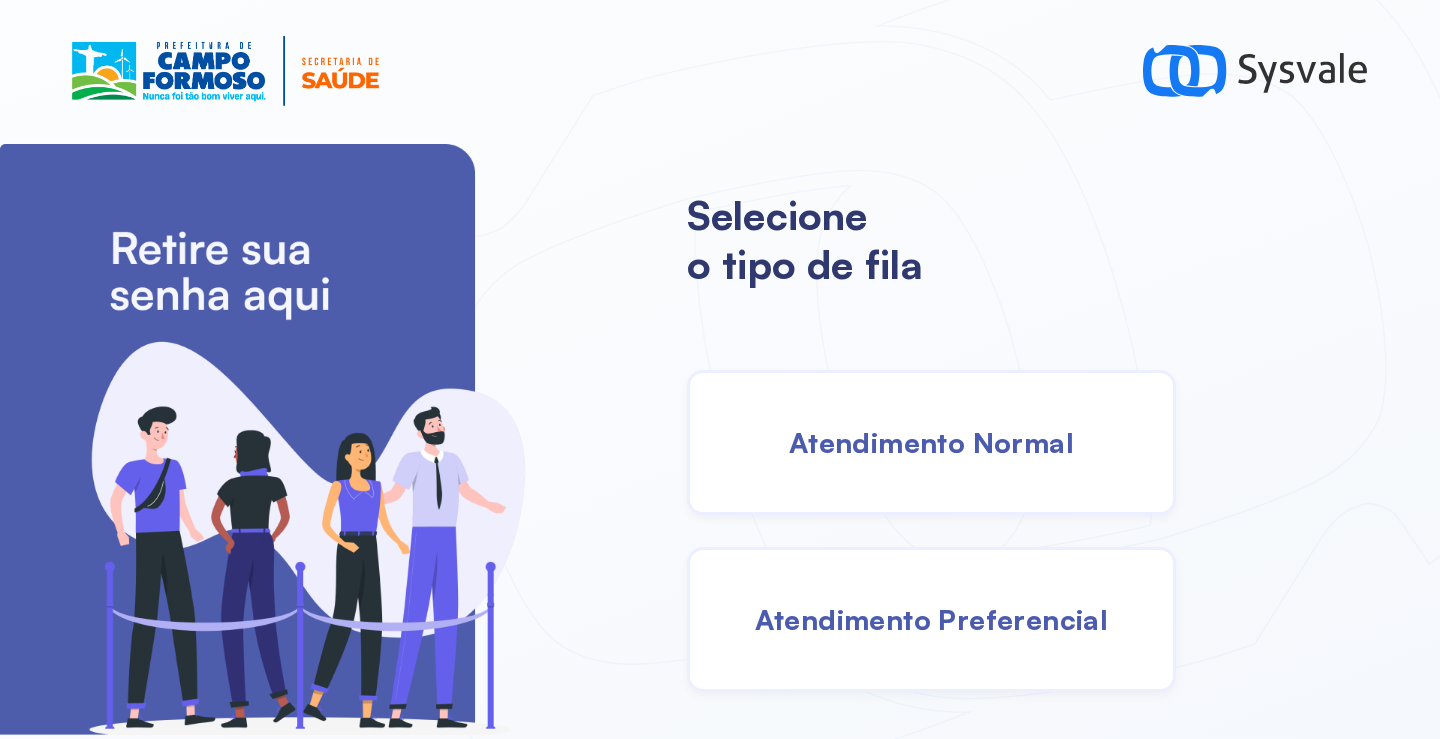 click on "Atendimento Normal" at bounding box center [931, 442] 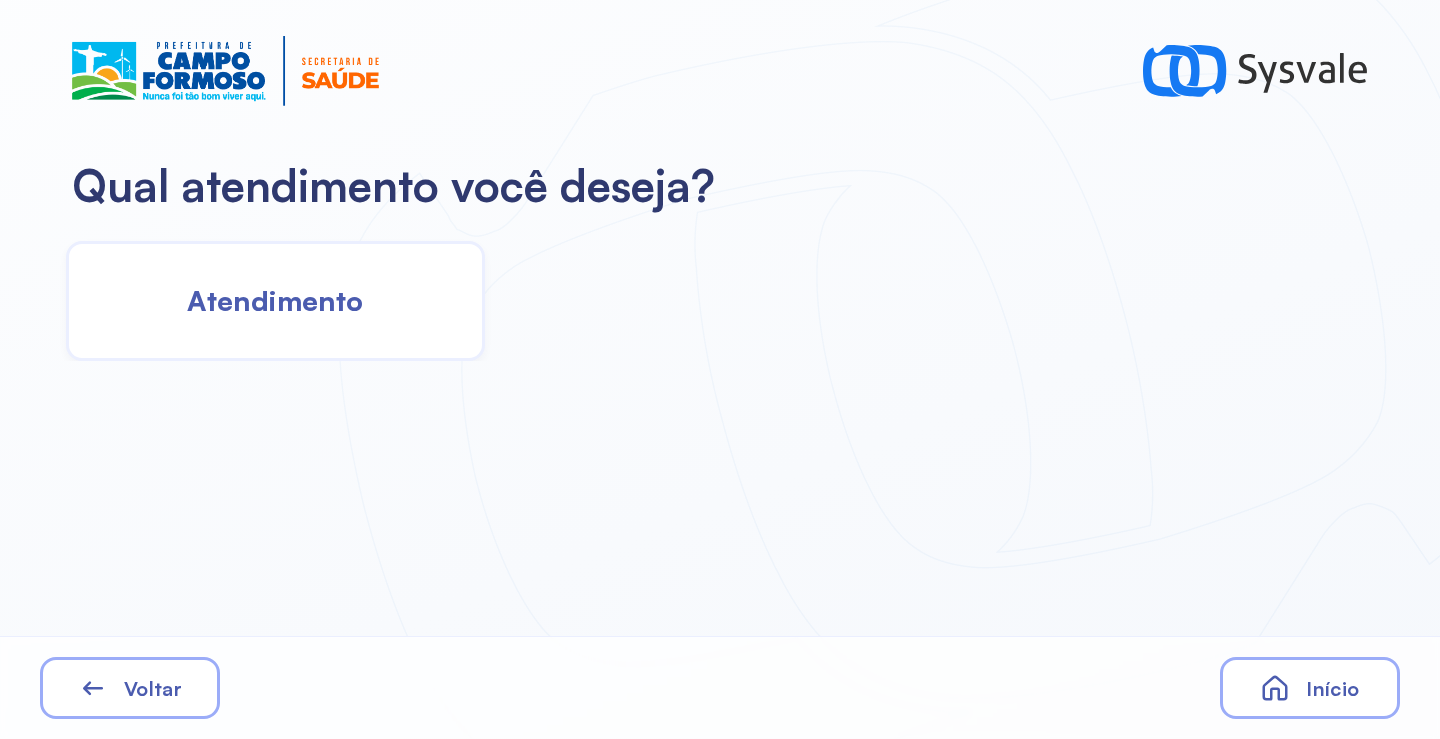 click on "Atendimento" at bounding box center (275, 300) 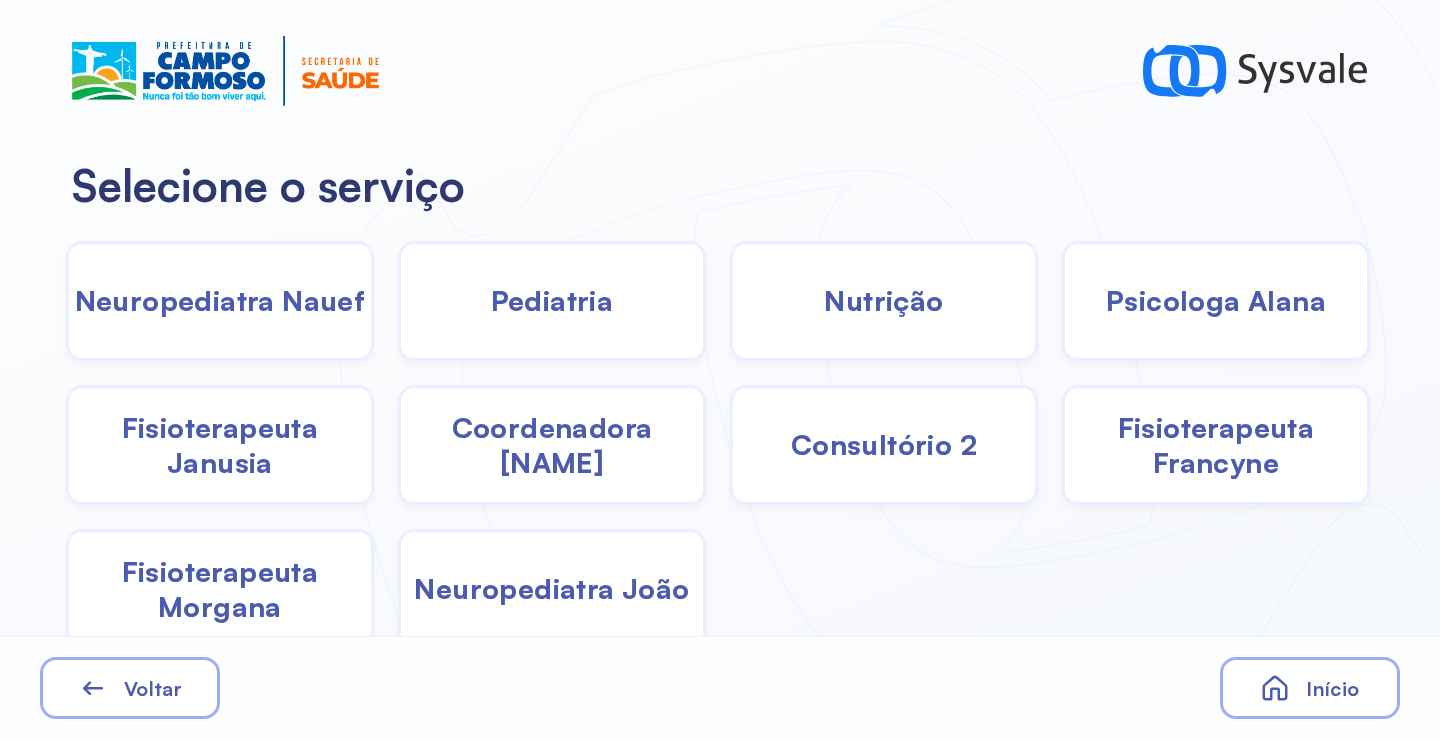 click on "Nutrição" at bounding box center [883, 300] 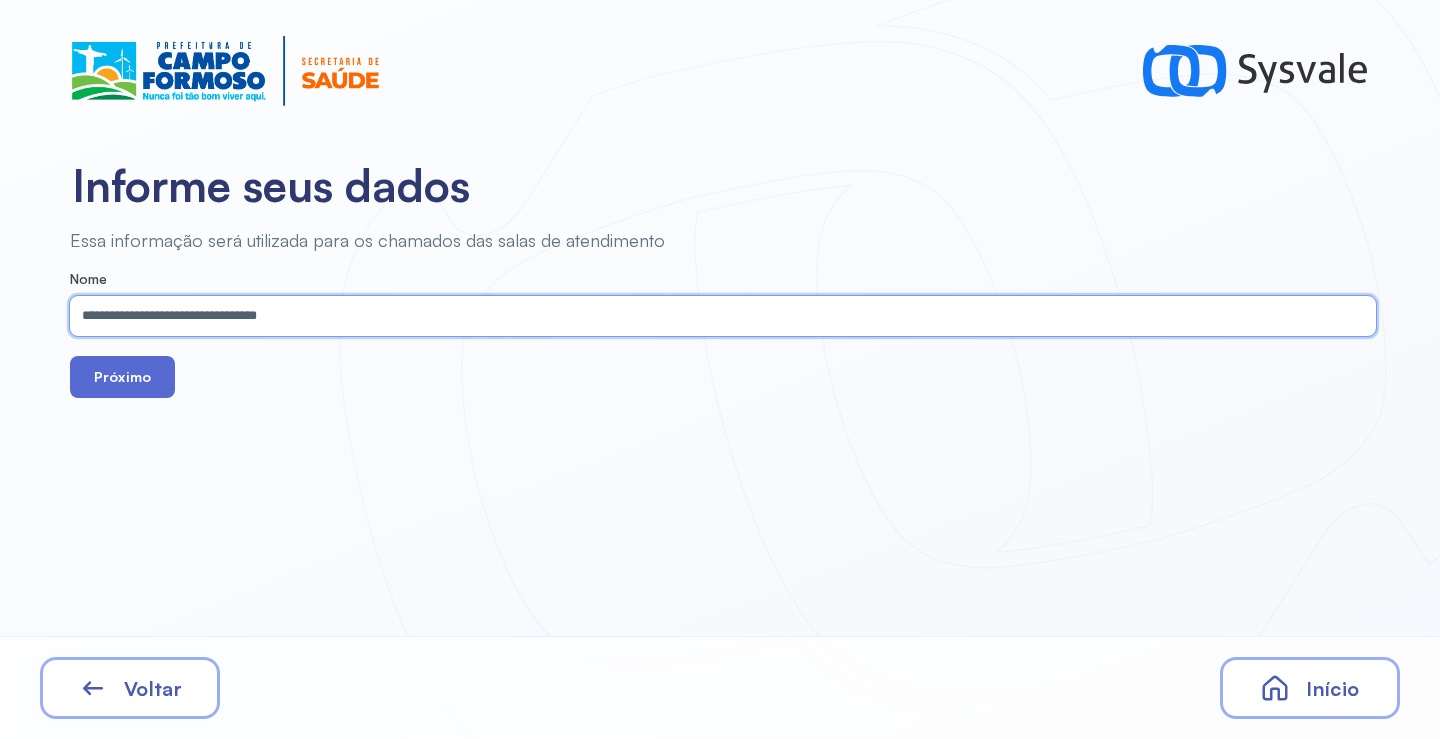 type on "**********" 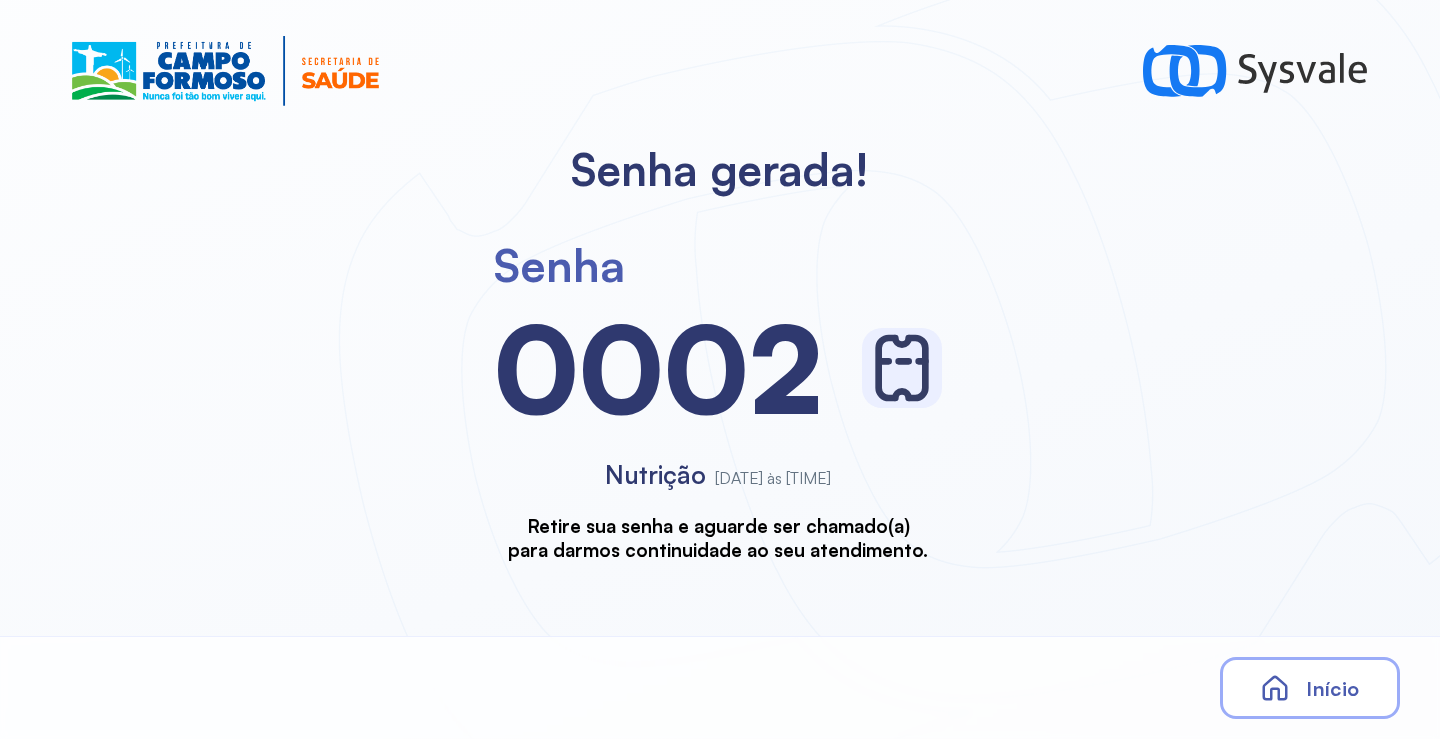 scroll, scrollTop: 0, scrollLeft: 0, axis: both 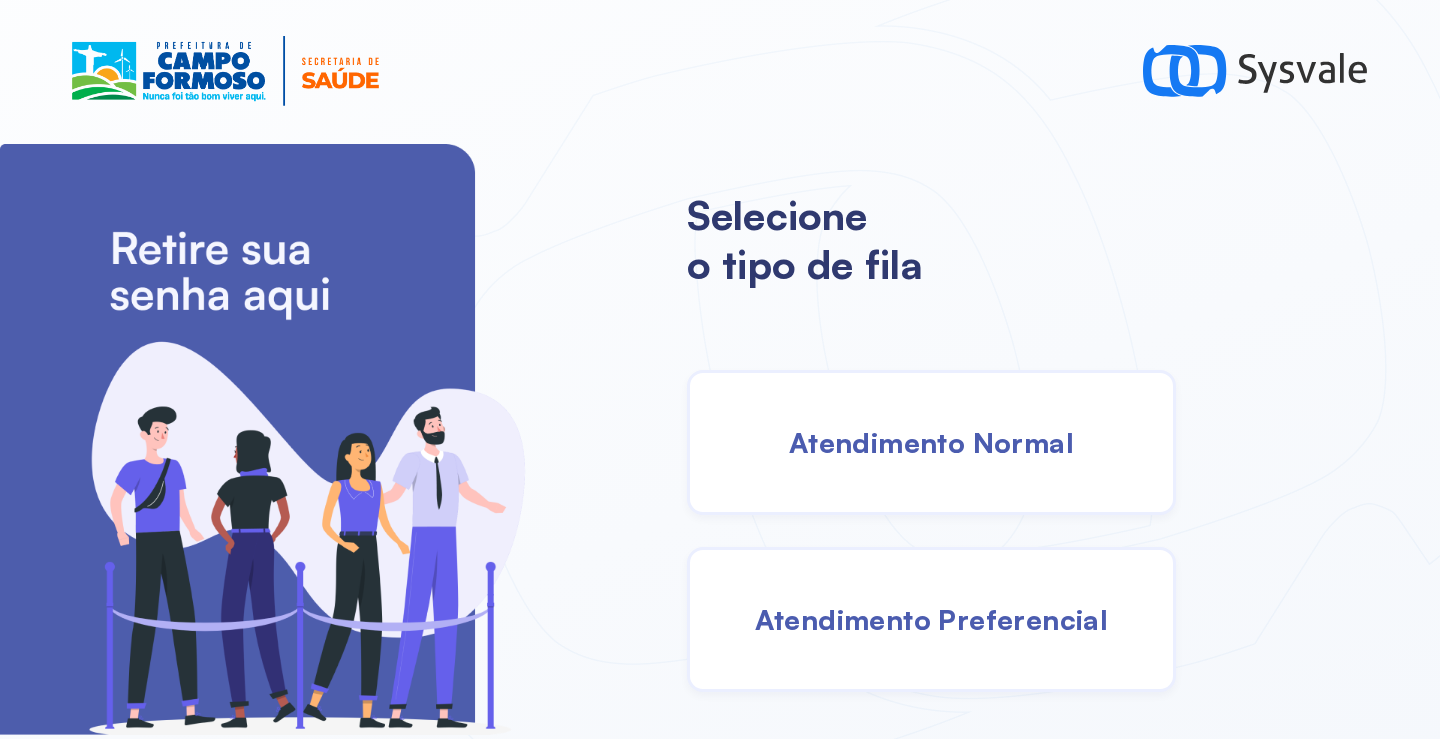 click on "Atendimento Normal" at bounding box center [931, 442] 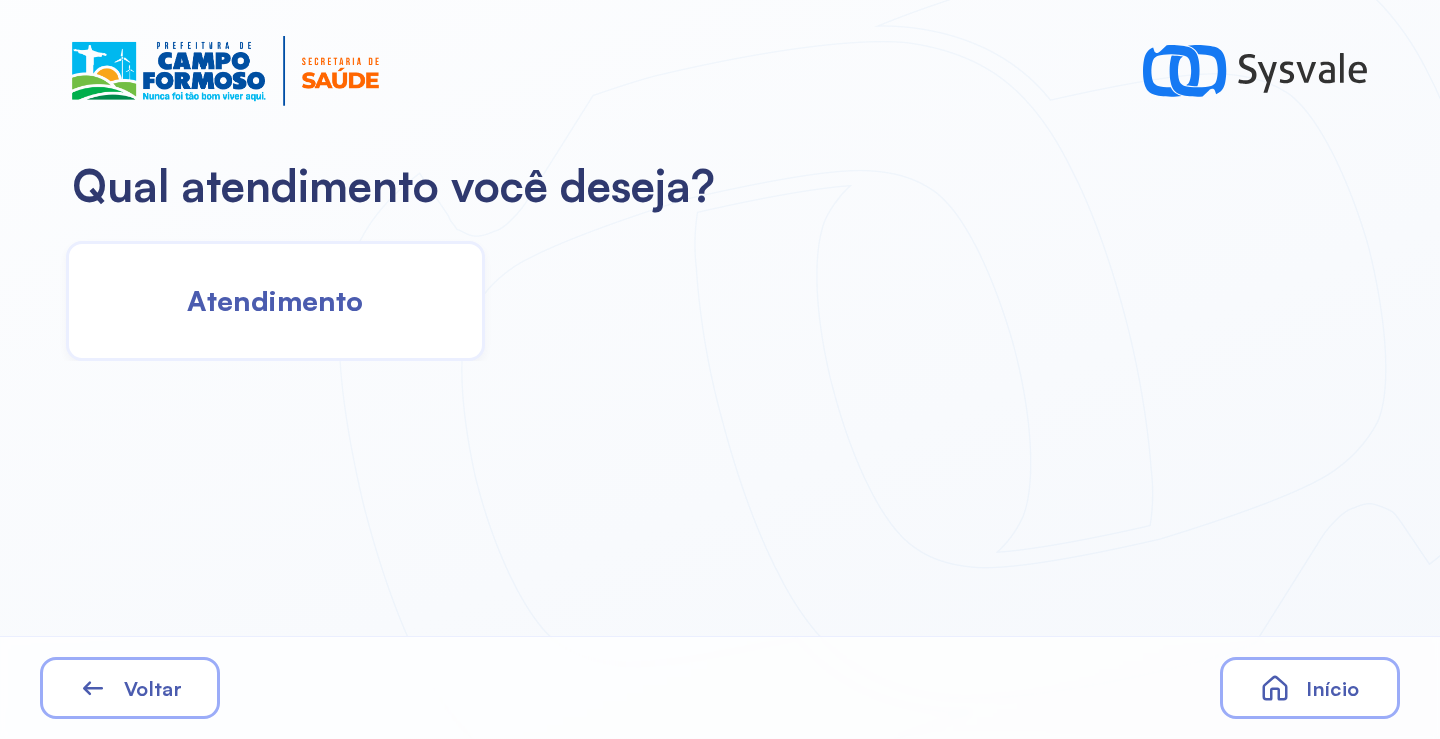 click on "Atendimento" at bounding box center [275, 300] 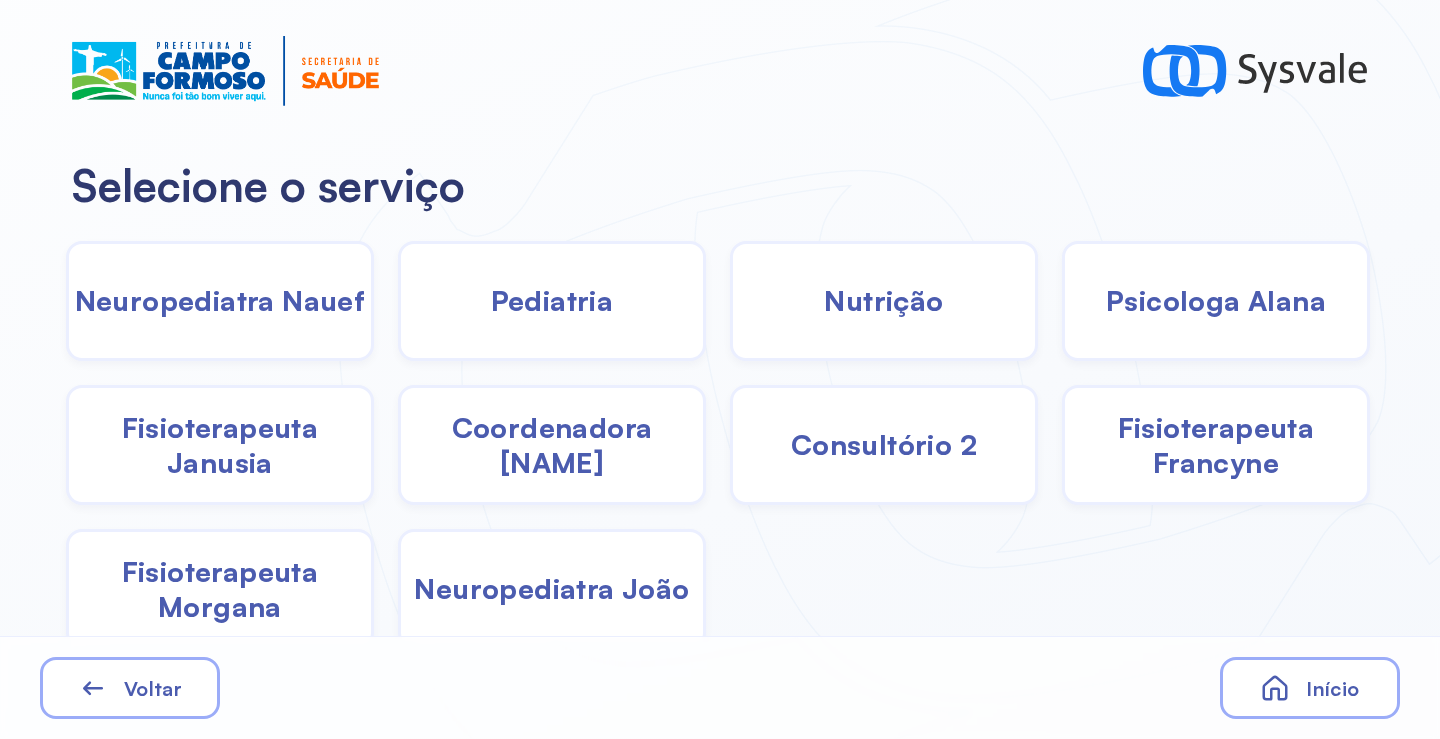 click on "Fisioterapeuta Francyne" at bounding box center (1216, 445) 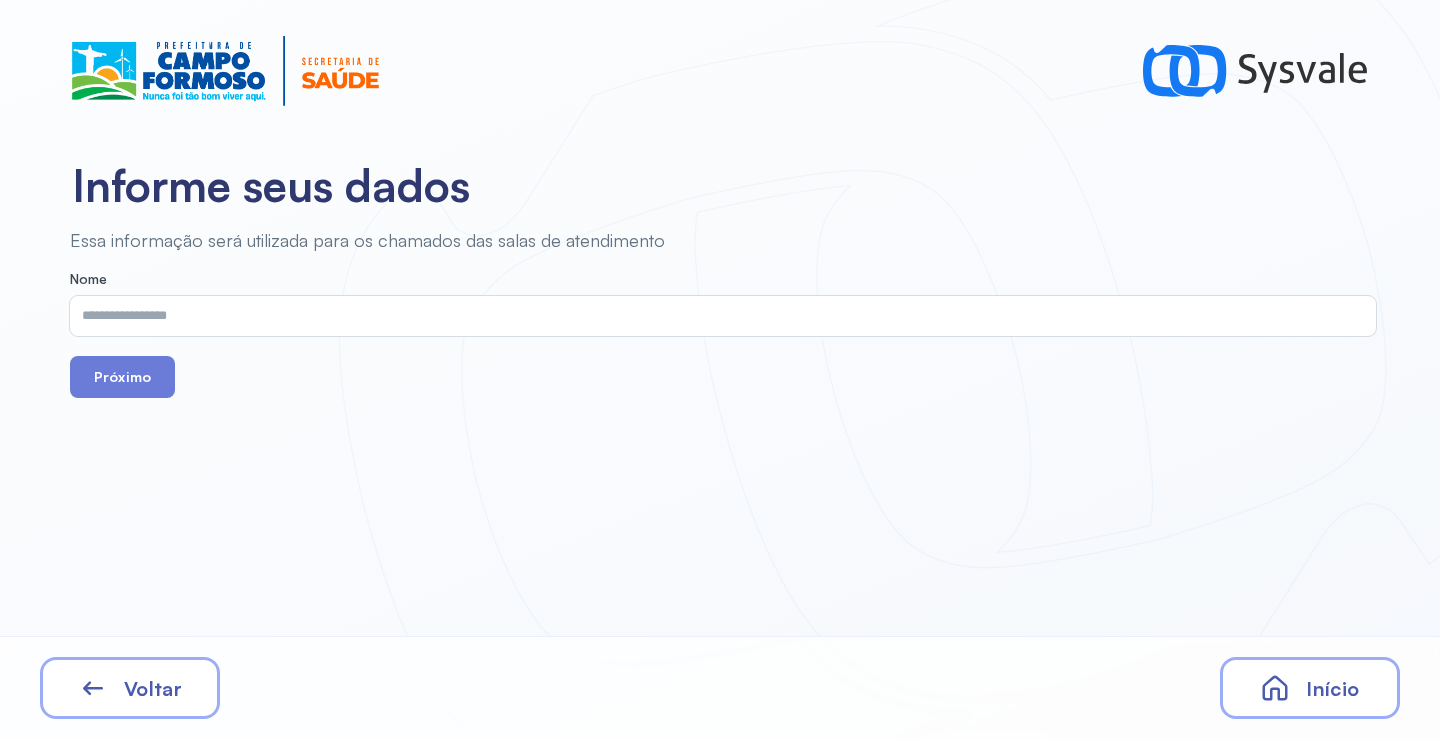 drag, startPoint x: 197, startPoint y: 344, endPoint x: 182, endPoint y: 323, distance: 25.806976 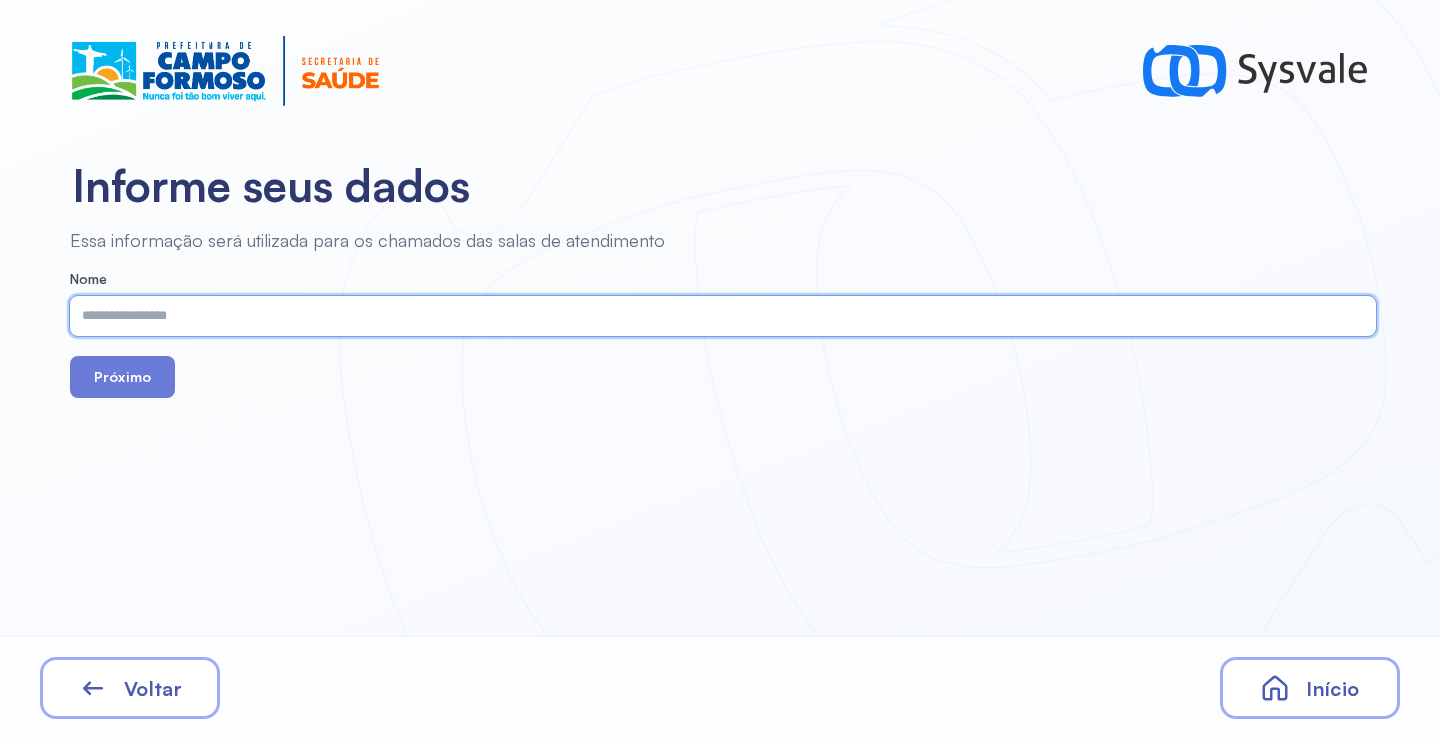 paste on "**********" 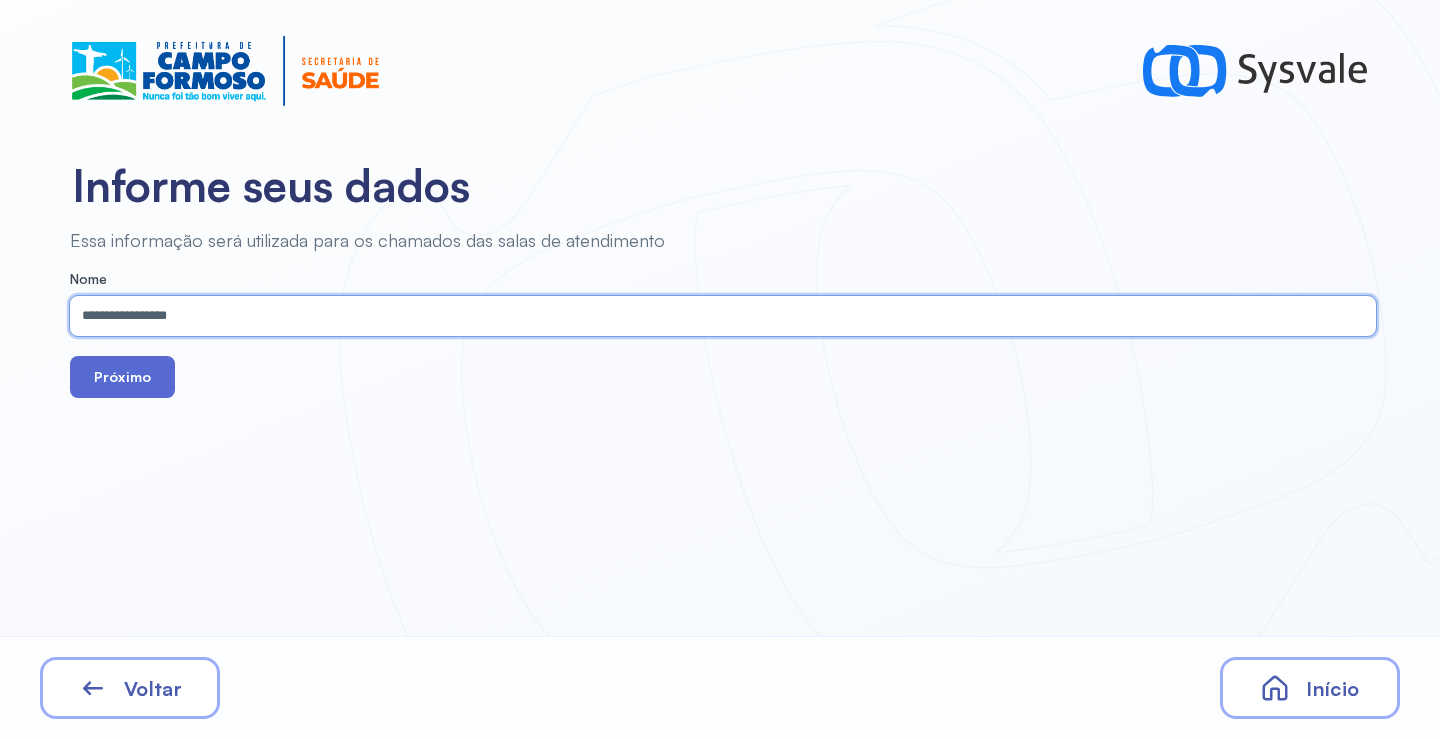type on "**********" 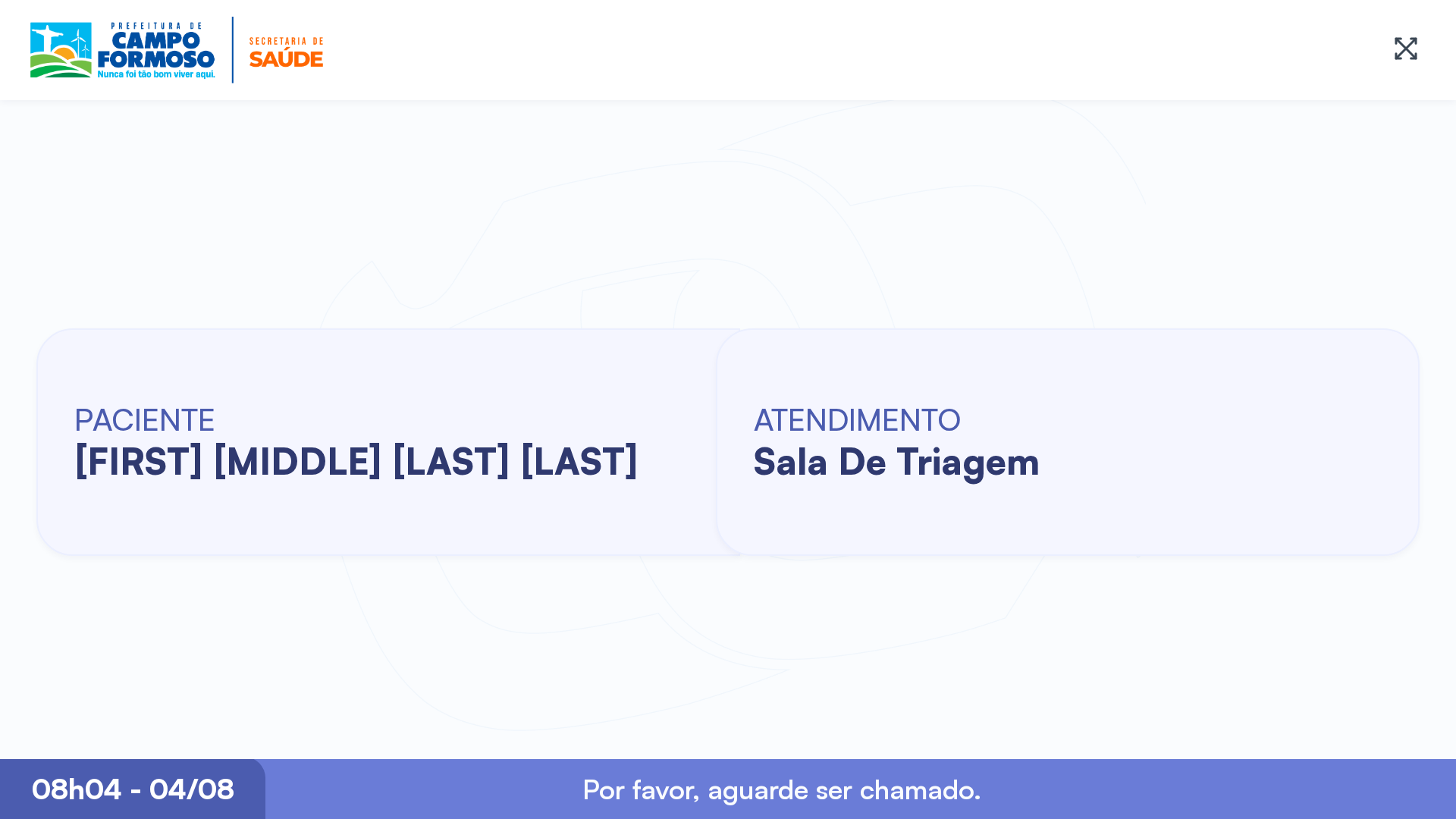 scroll, scrollTop: 0, scrollLeft: 0, axis: both 